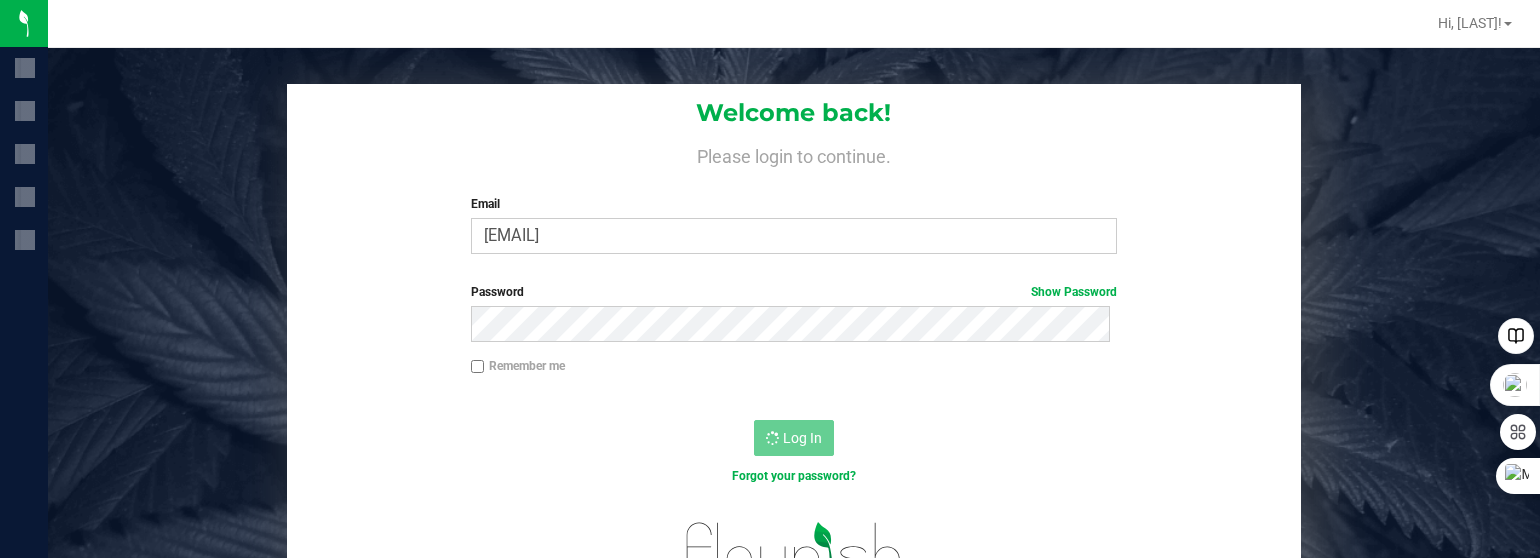 scroll, scrollTop: 0, scrollLeft: 0, axis: both 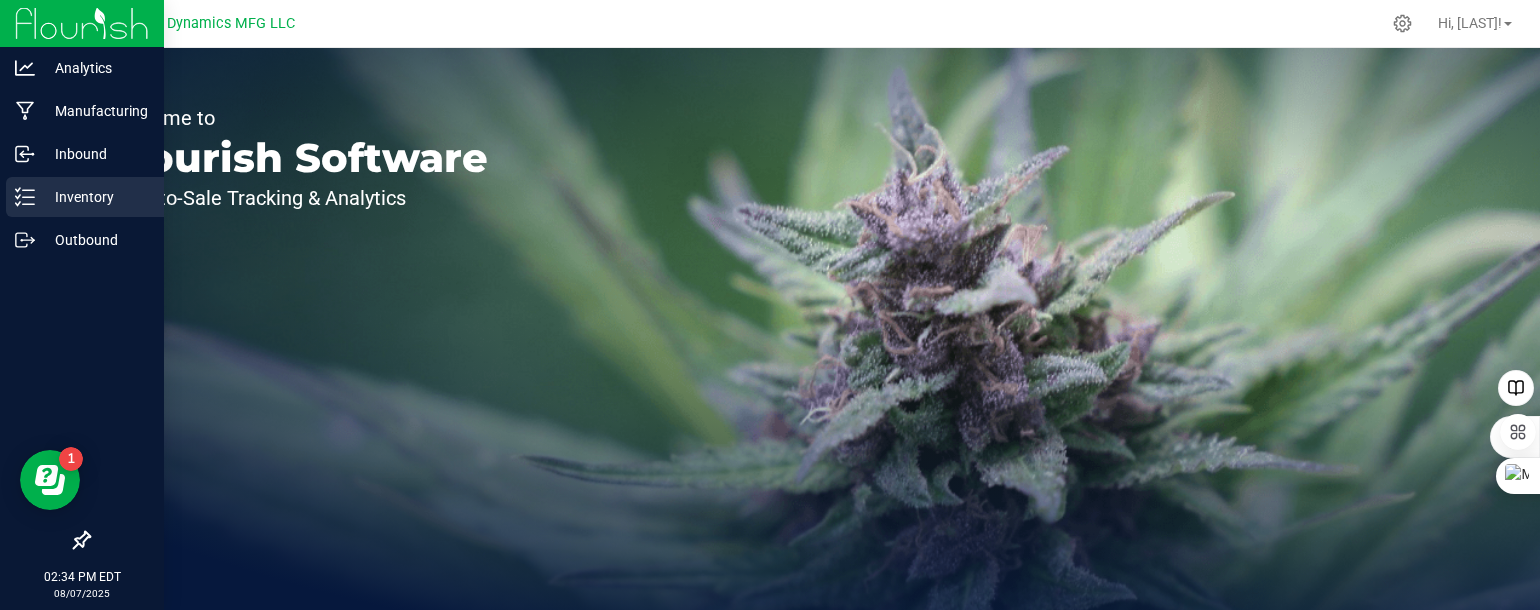 click 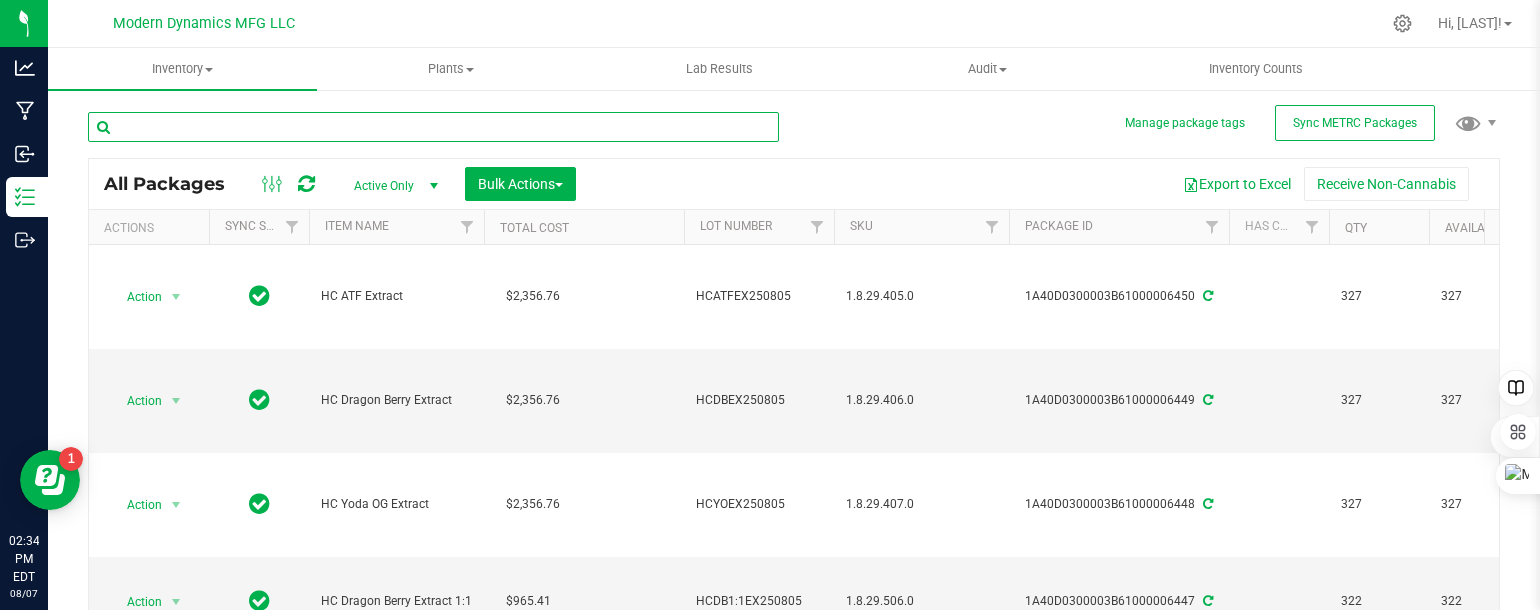 click at bounding box center [433, 127] 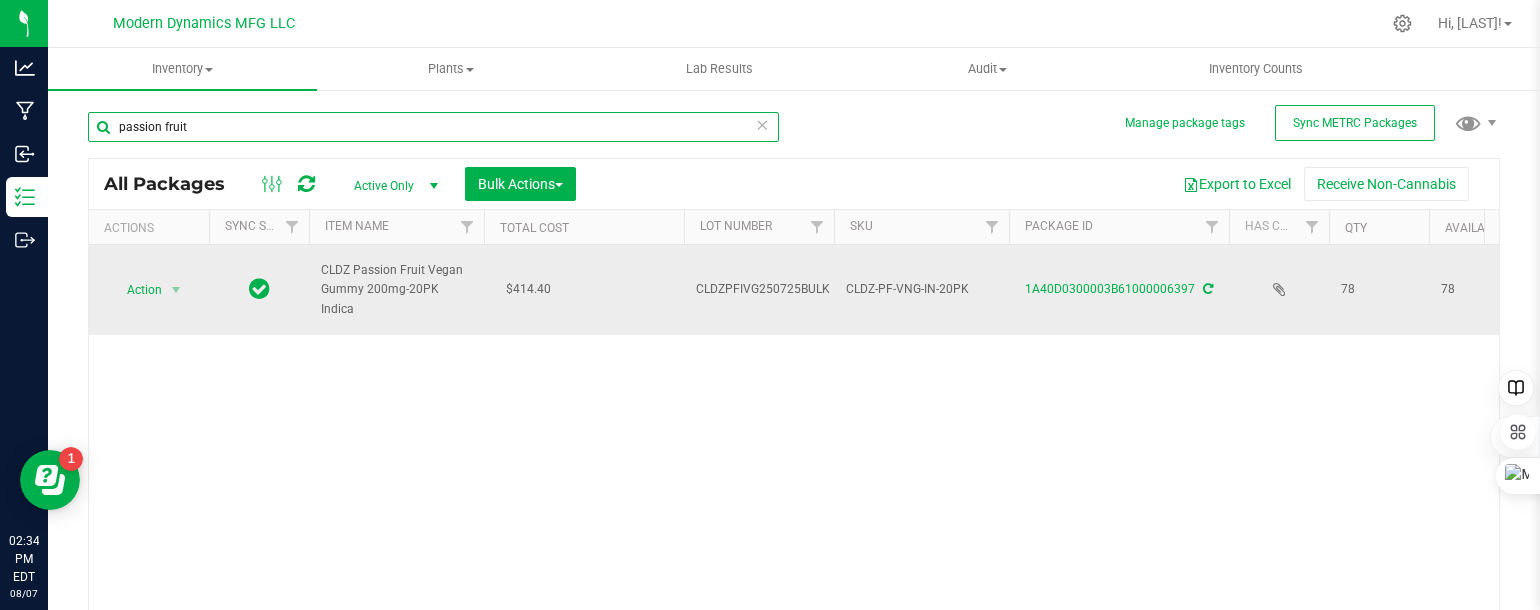 scroll, scrollTop: 0, scrollLeft: 181, axis: horizontal 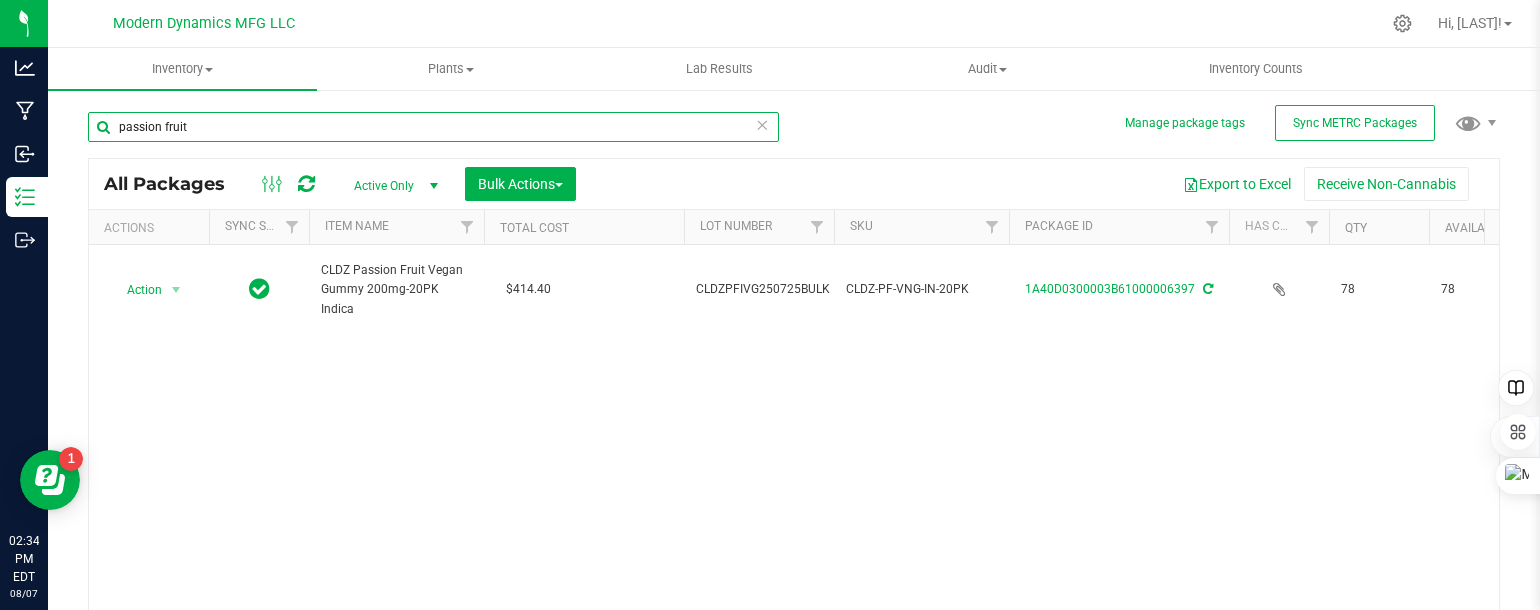 drag, startPoint x: 201, startPoint y: 123, endPoint x: 108, endPoint y: 137, distance: 94.04786 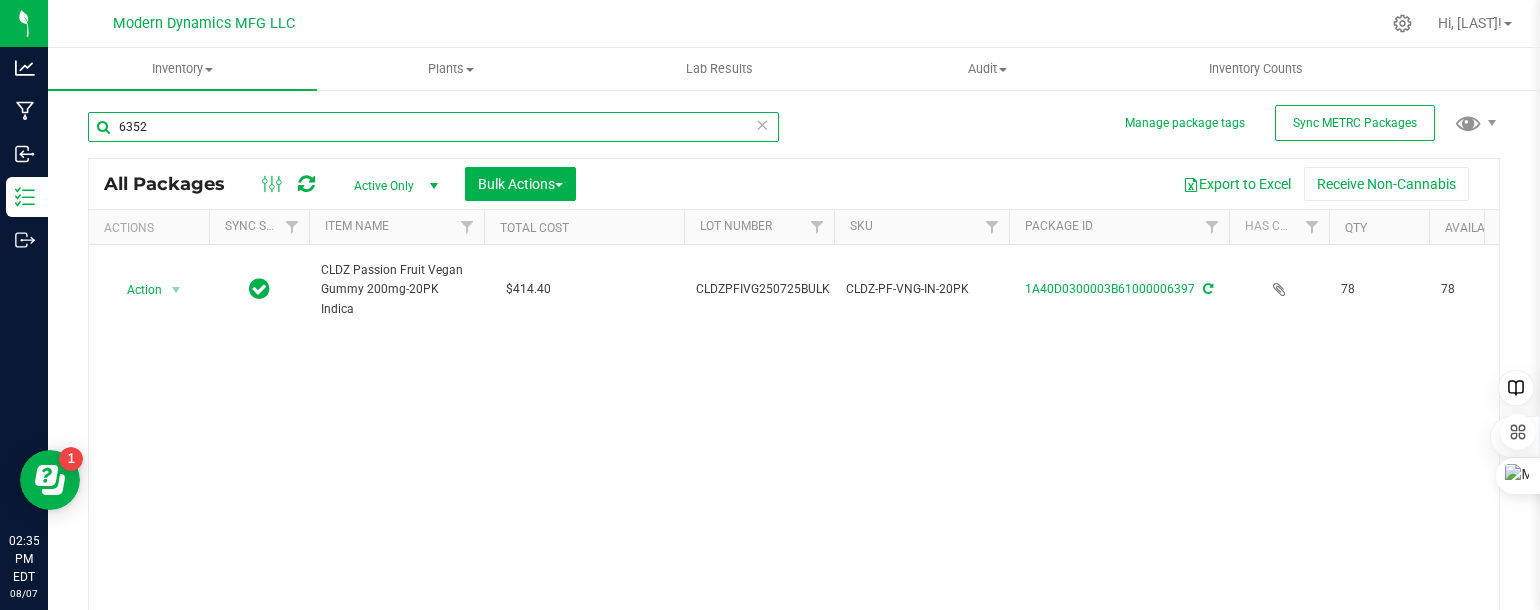 type on "6352" 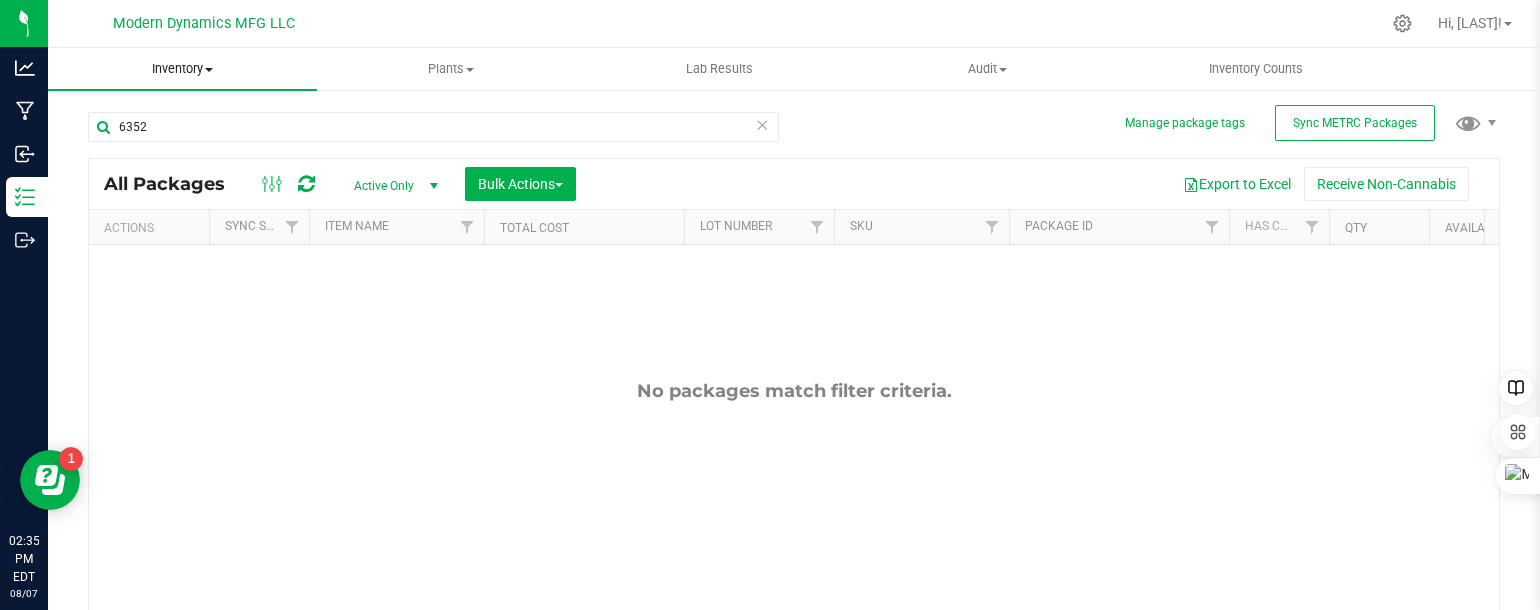 click on "Inventory" at bounding box center (182, 69) 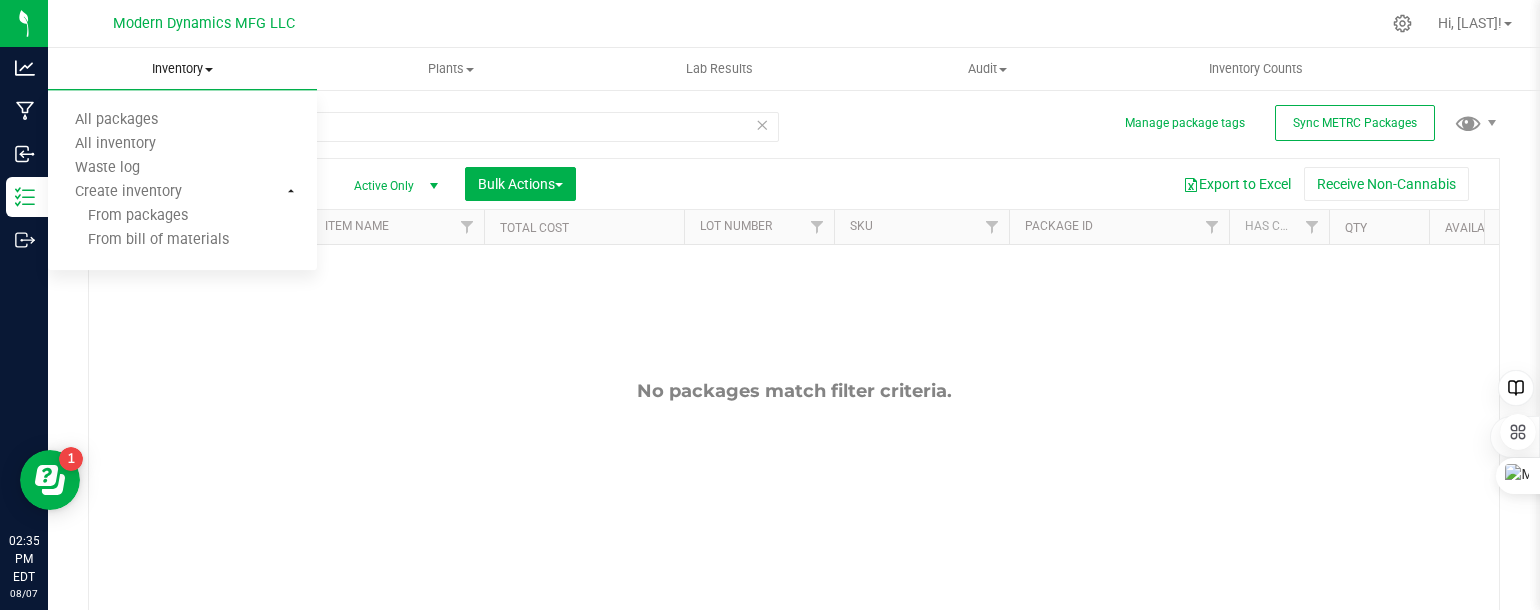 click at bounding box center [209, 70] 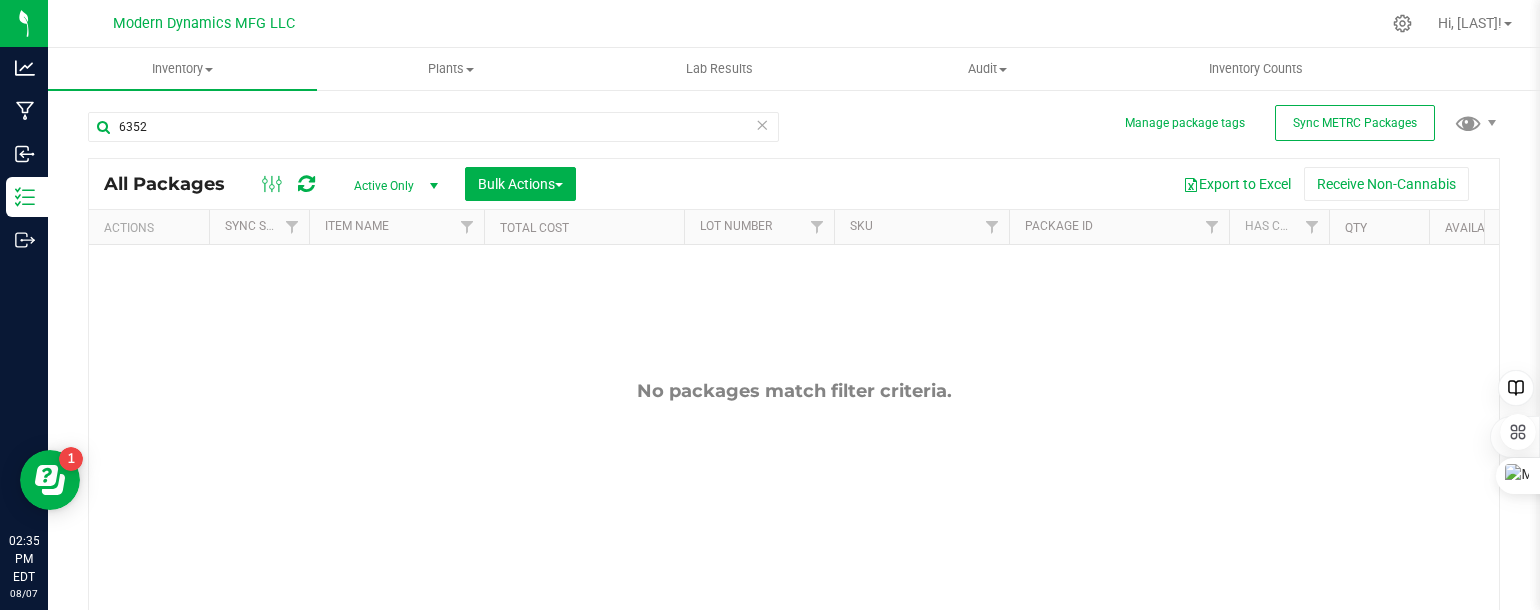 click at bounding box center (434, 186) 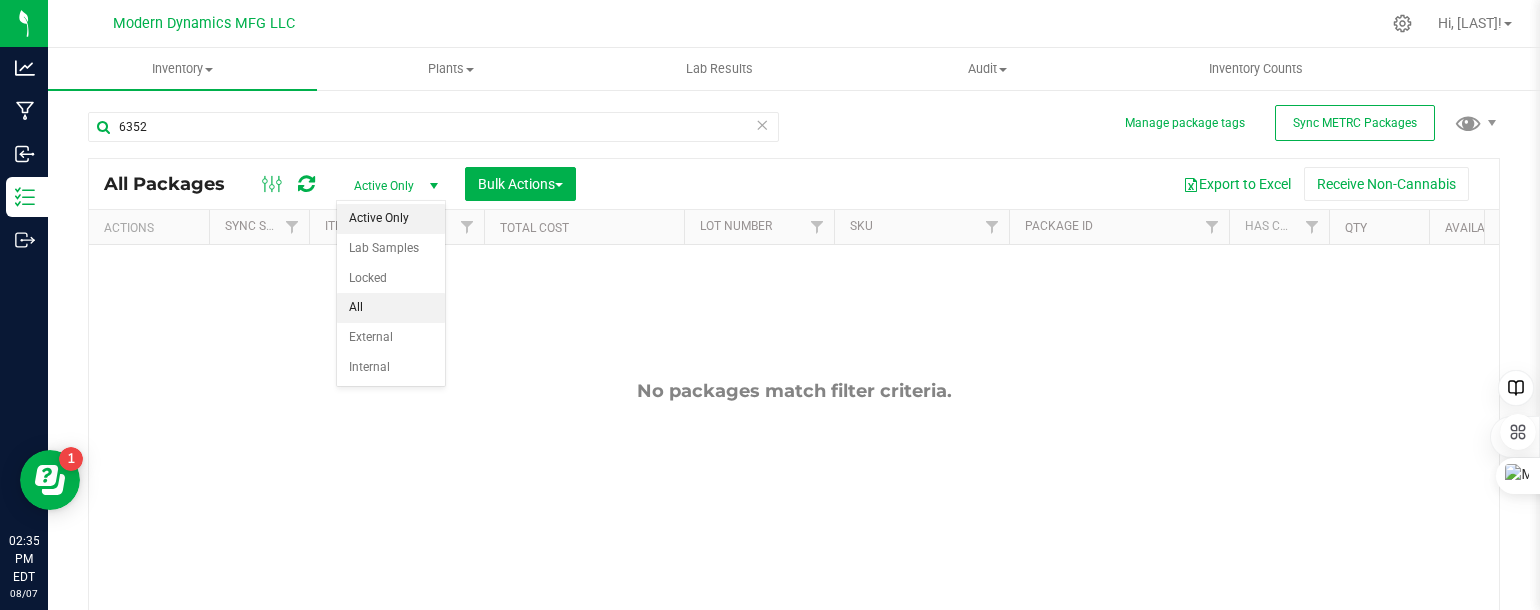 click on "All" at bounding box center [391, 308] 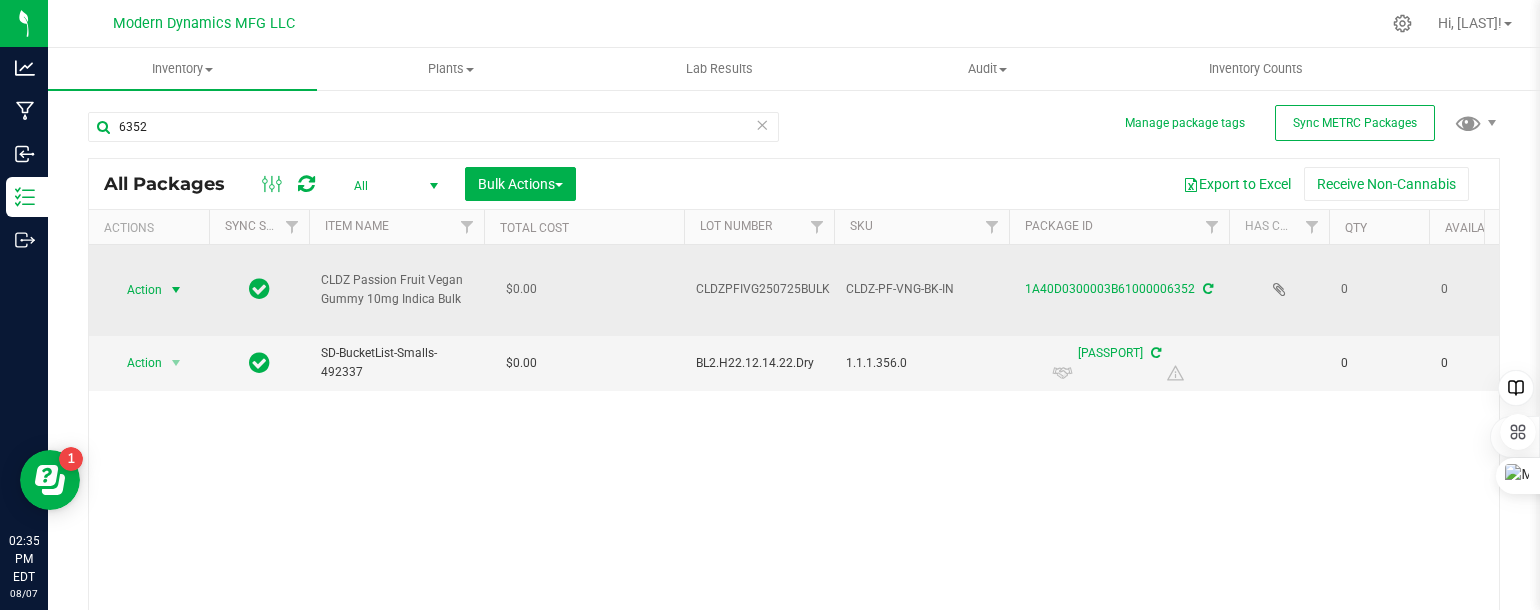 click at bounding box center (176, 290) 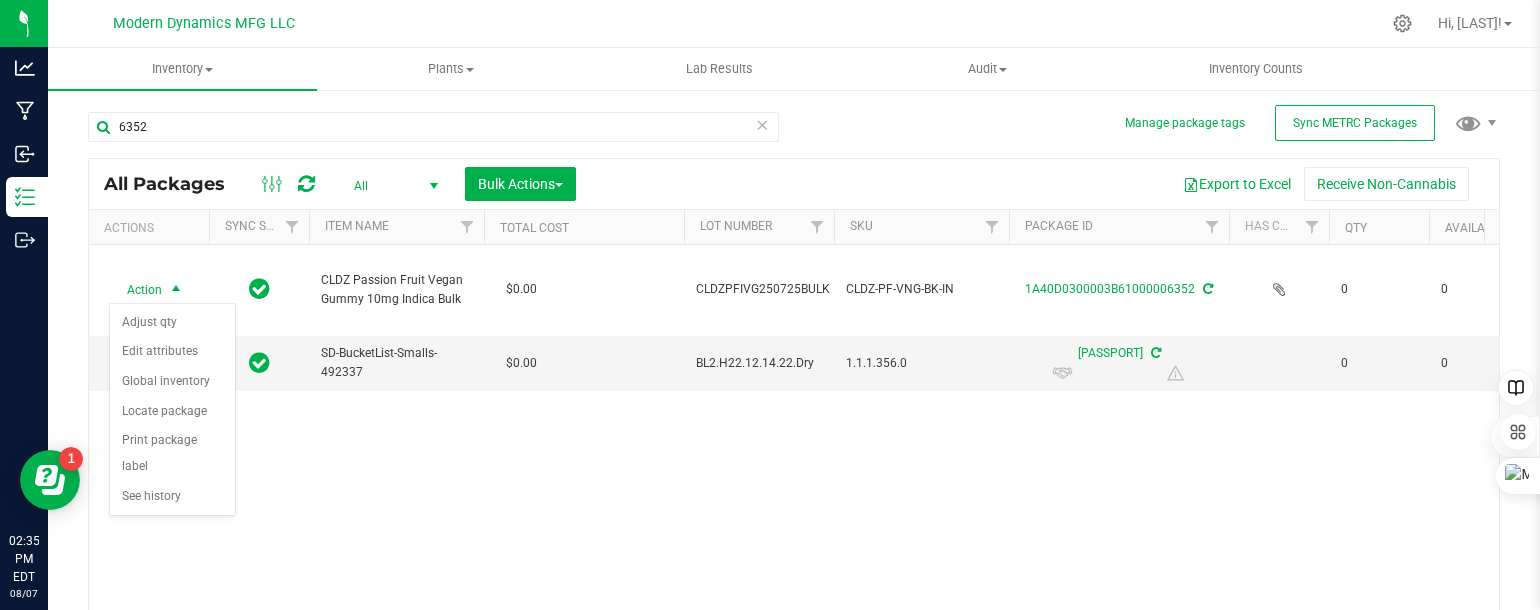 click on "Action Action Adjust qty Edit attributes Global inventory Locate package Print package label See history
CLDZ Passion Fruit Vegan Gummy 10mg Indica Bulk
$0.00
CLDZPFIVG250725BULK
CLDZ-PF-VNG-BK-IN
[PASSPORT]
0
0
Each
(3 g ea.)
Consumed
Jul 25, 2025 15:22:30 EDT $0.22354 $0.14000
AU storage
TestPassed
2025-07-25
Now" at bounding box center (794, 437) 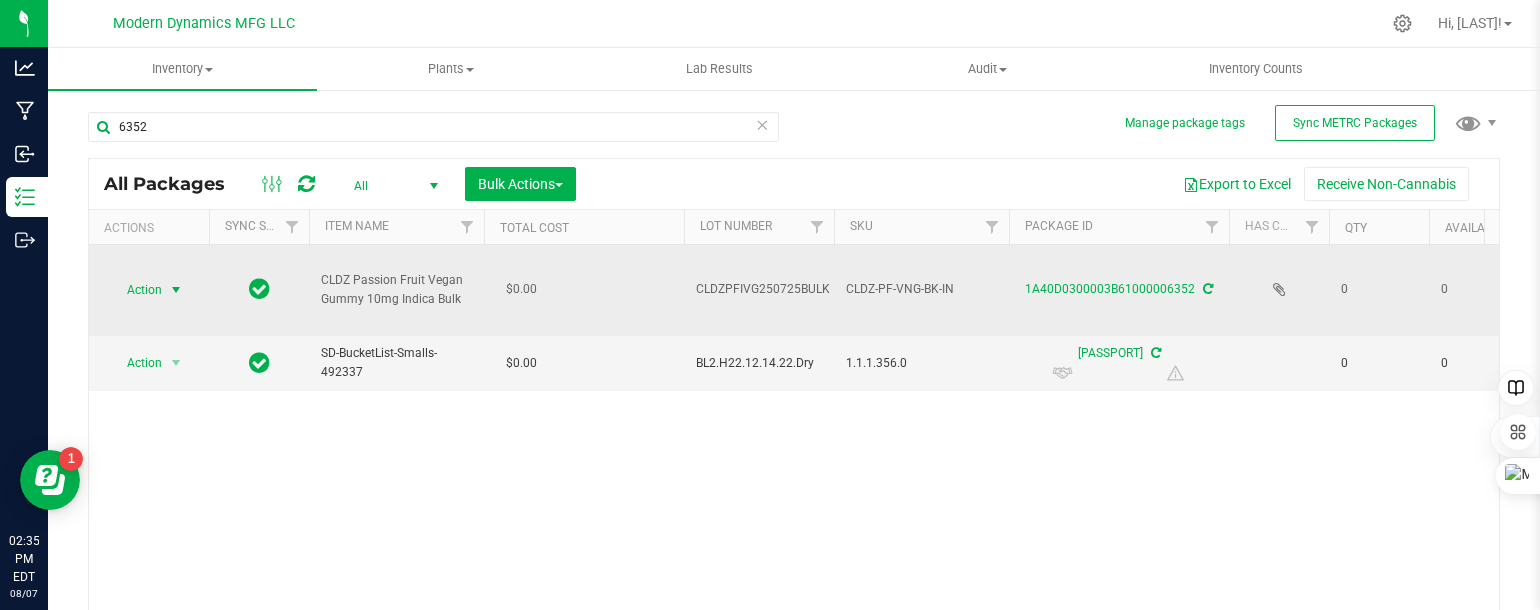 click at bounding box center [176, 290] 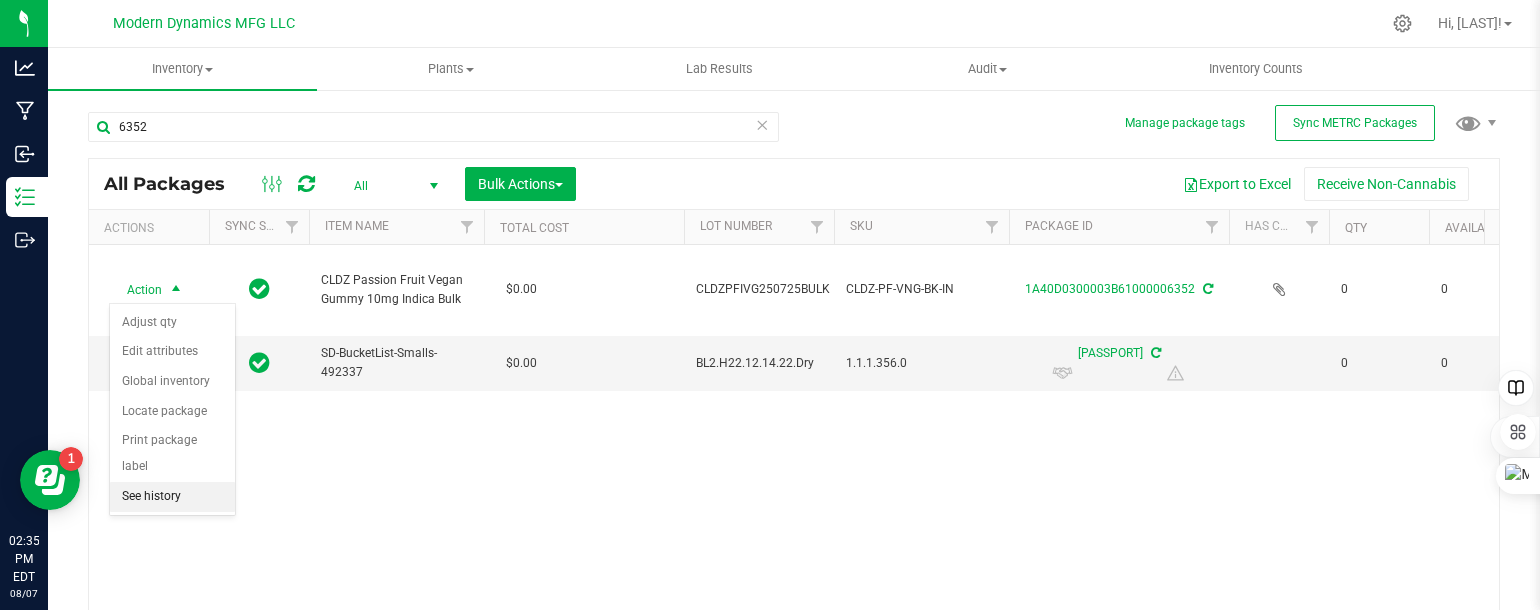click on "See history" at bounding box center [172, 497] 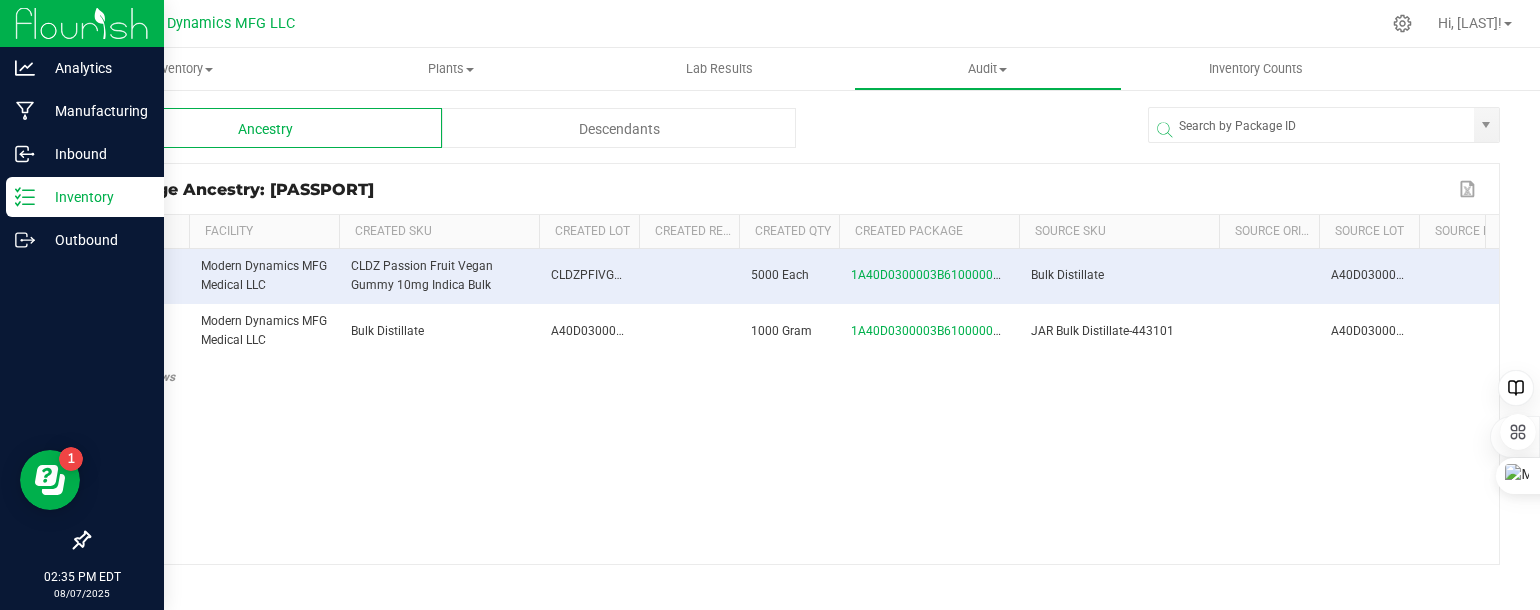 click 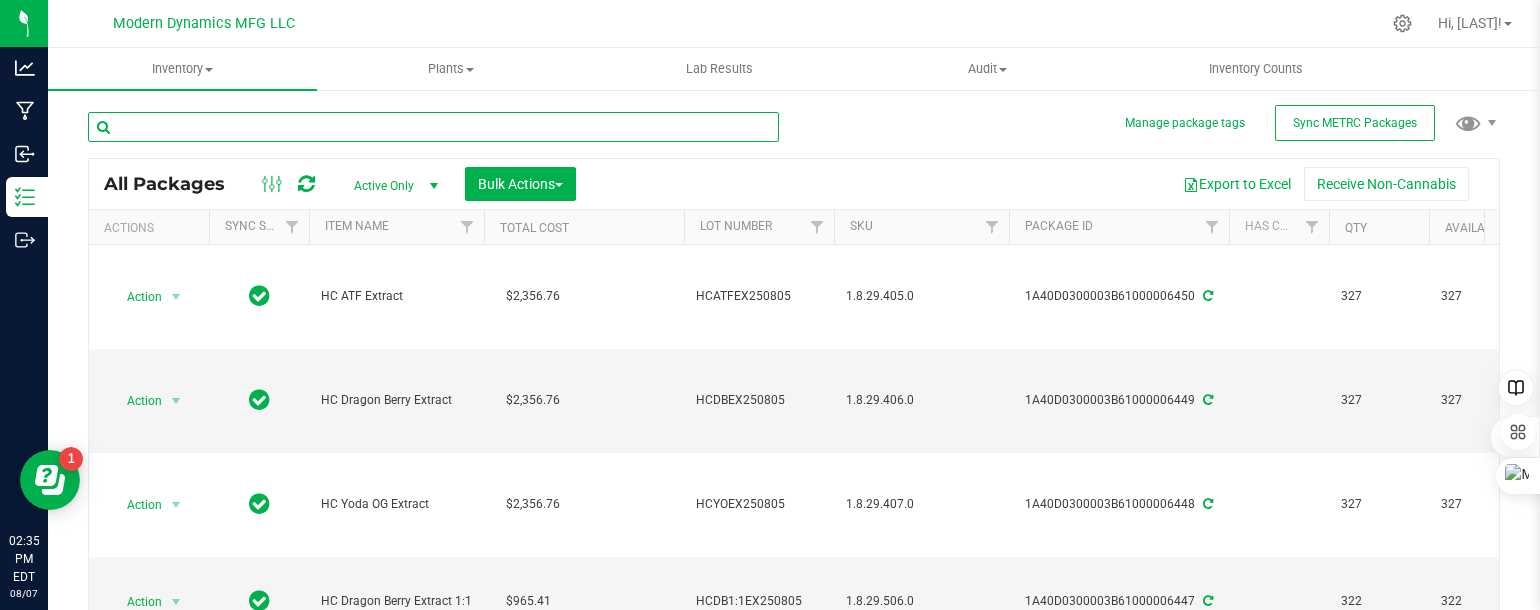 click at bounding box center [433, 127] 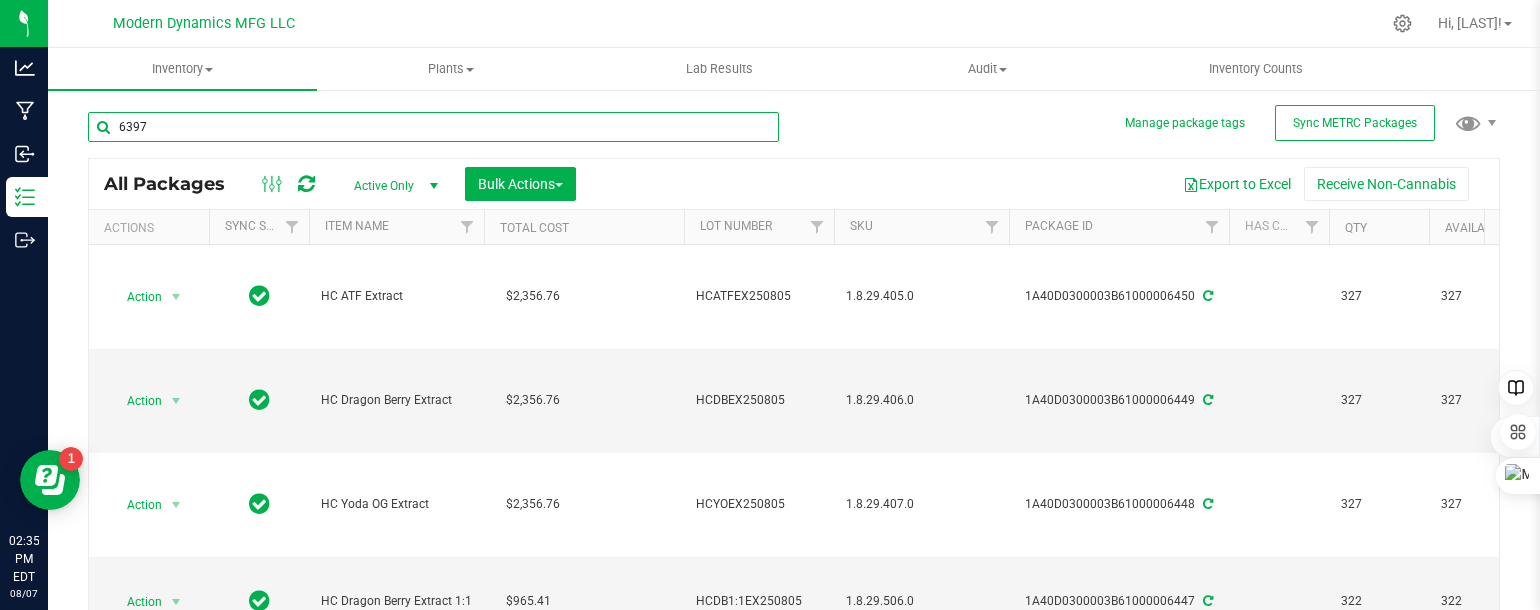 type on "6397" 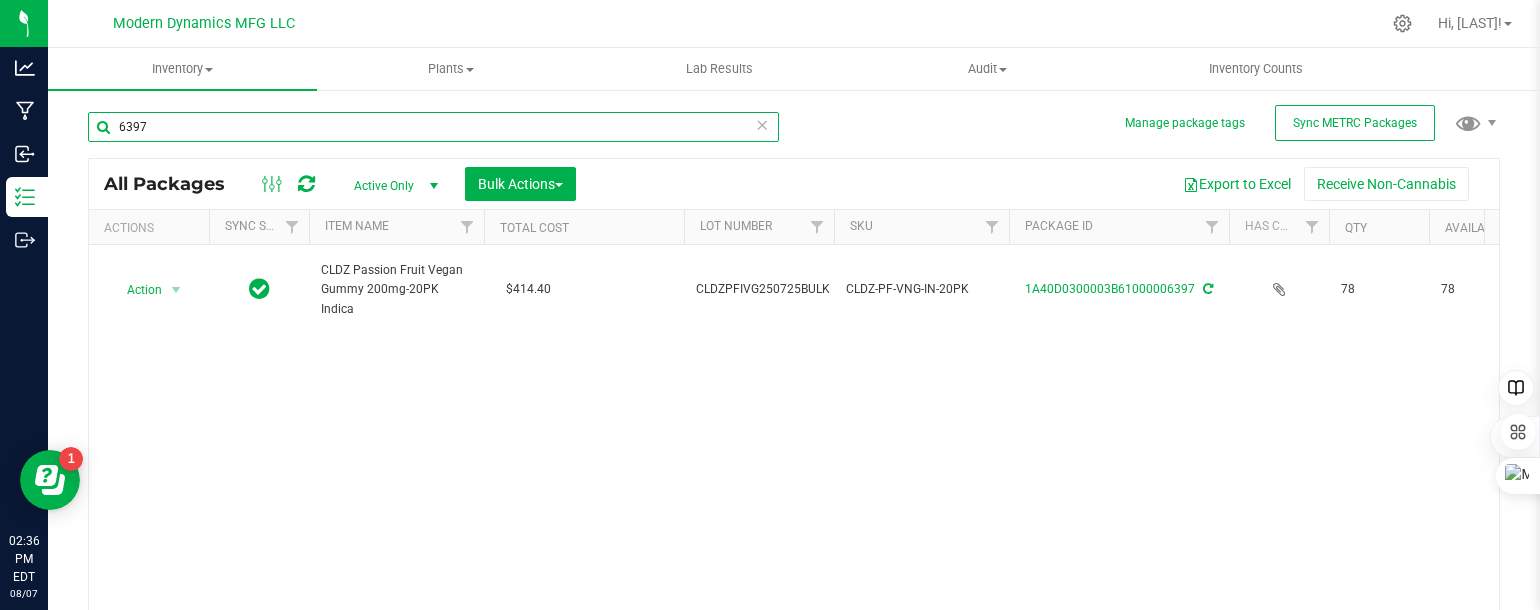 scroll, scrollTop: 0, scrollLeft: 144, axis: horizontal 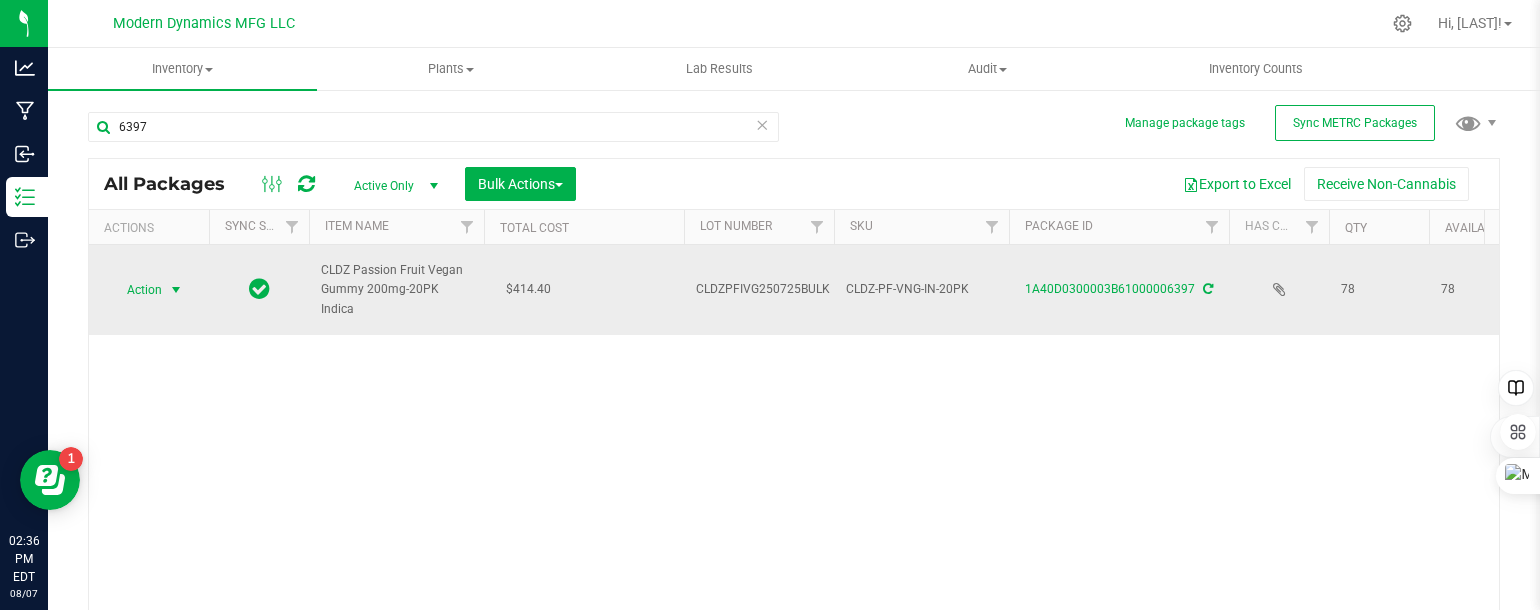 click at bounding box center [176, 290] 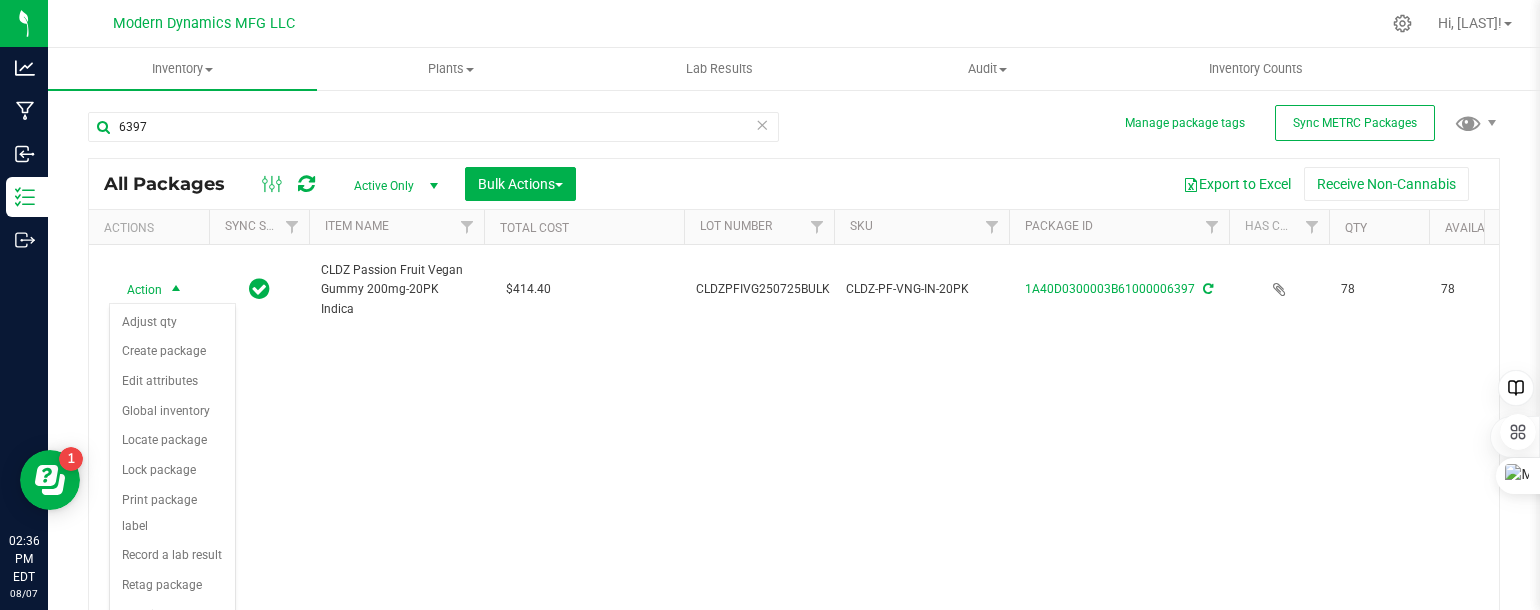 click on "Action Action Adjust qty Create package Edit attributes Global inventory Locate package Lock package Print package label Record a lab result Retag package See history
CLDZ Passion Fruit Vegan Gummy 200mg-20PK Indica
$414.40
CLDZPFIVG250725BULK
CLDZ-PF-VNG-IN-20PK
[PASSPORT]
78
78
Each
(60 g ea.)
Created
Aug 1, 2025 12:03:03 EDT $5.31286 $15.00000
AU storage
TestPassed
$1,170.00
2025-07-25" at bounding box center (794, 437) 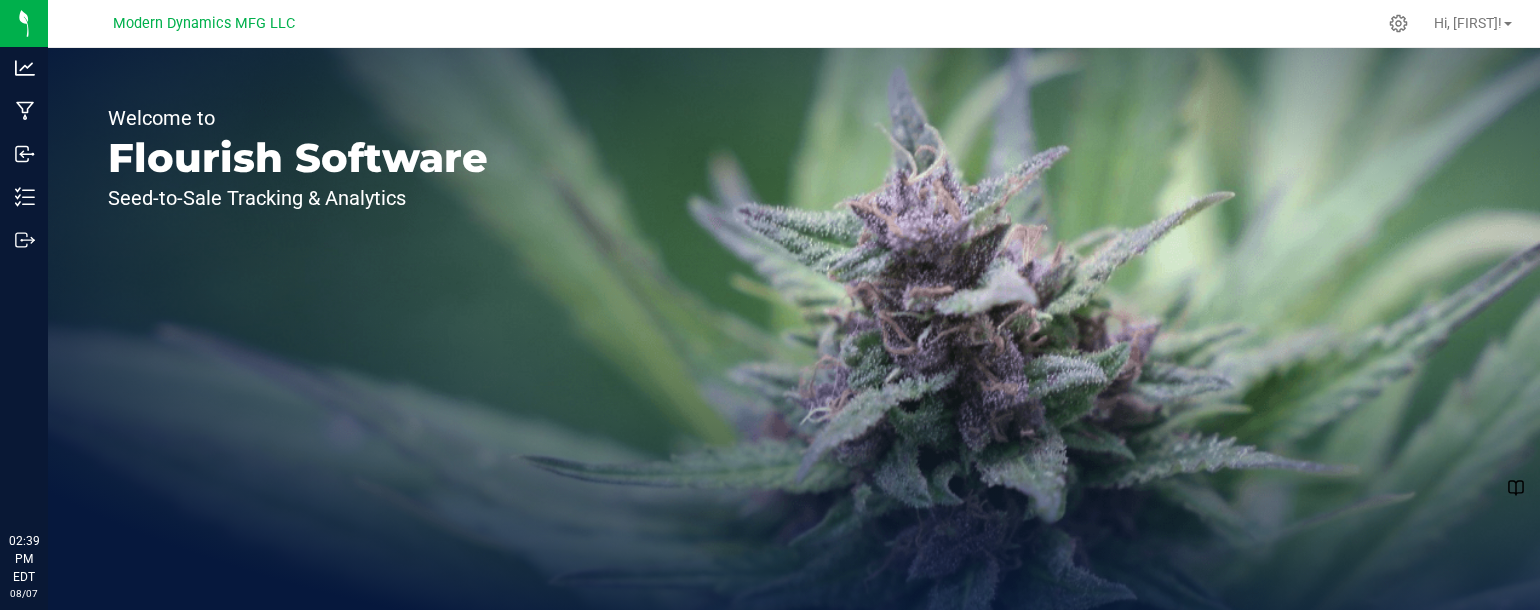 scroll, scrollTop: 0, scrollLeft: 0, axis: both 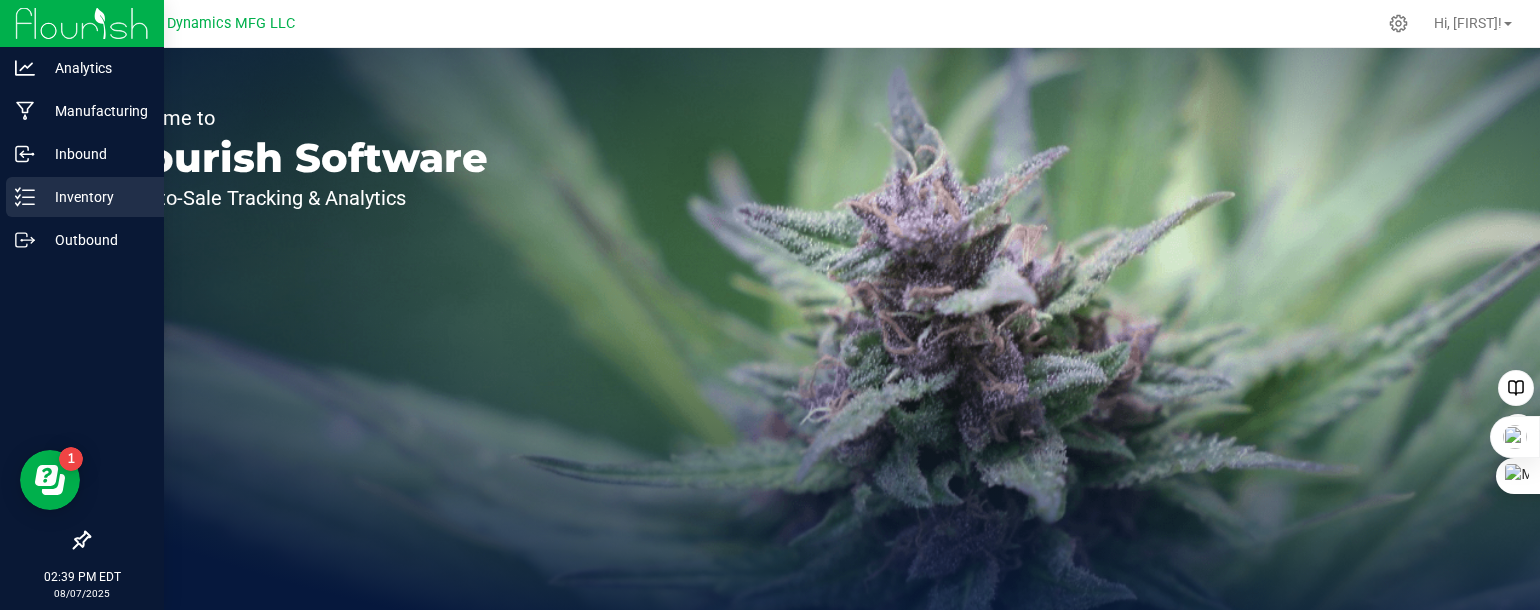 click 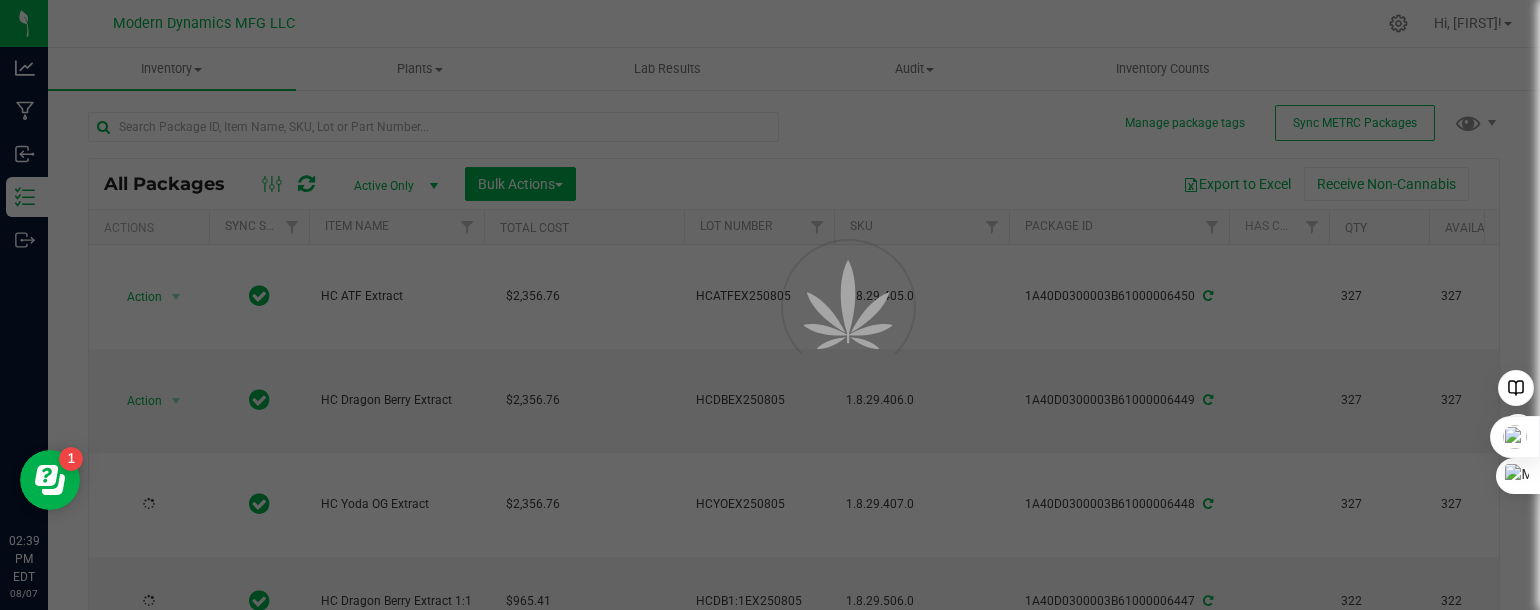click at bounding box center (770, 305) 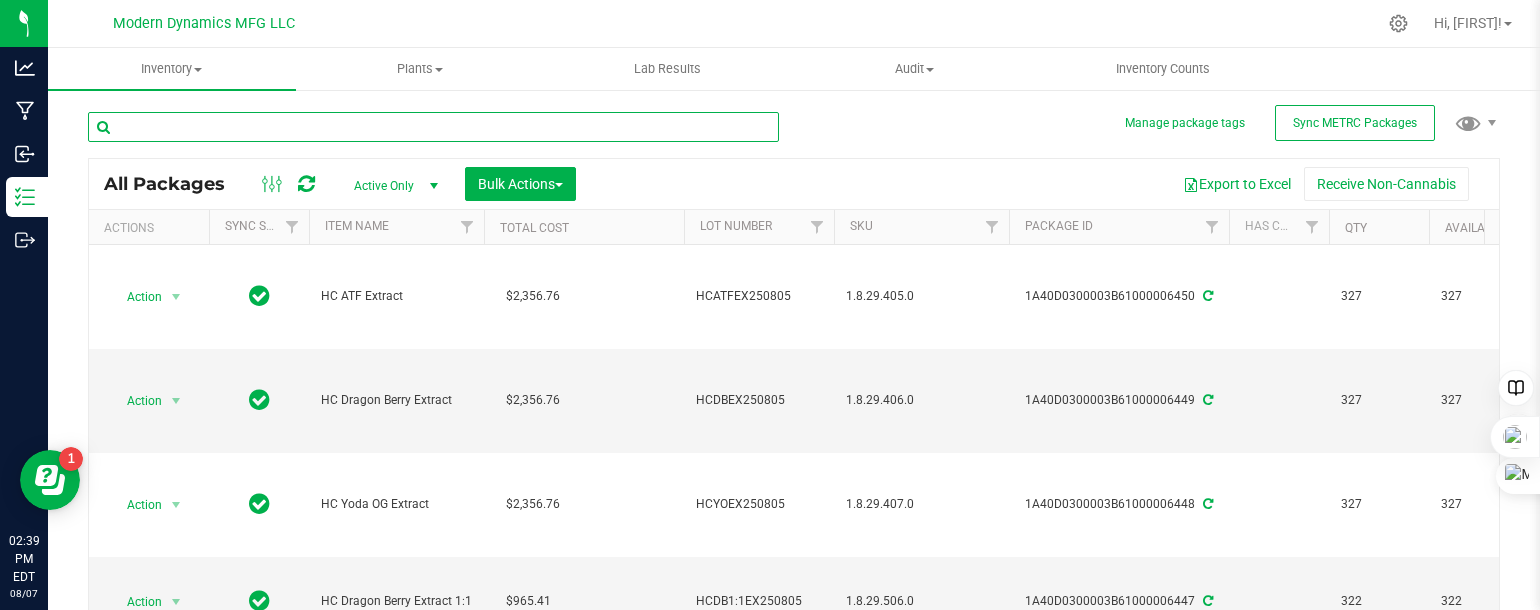 click at bounding box center [433, 127] 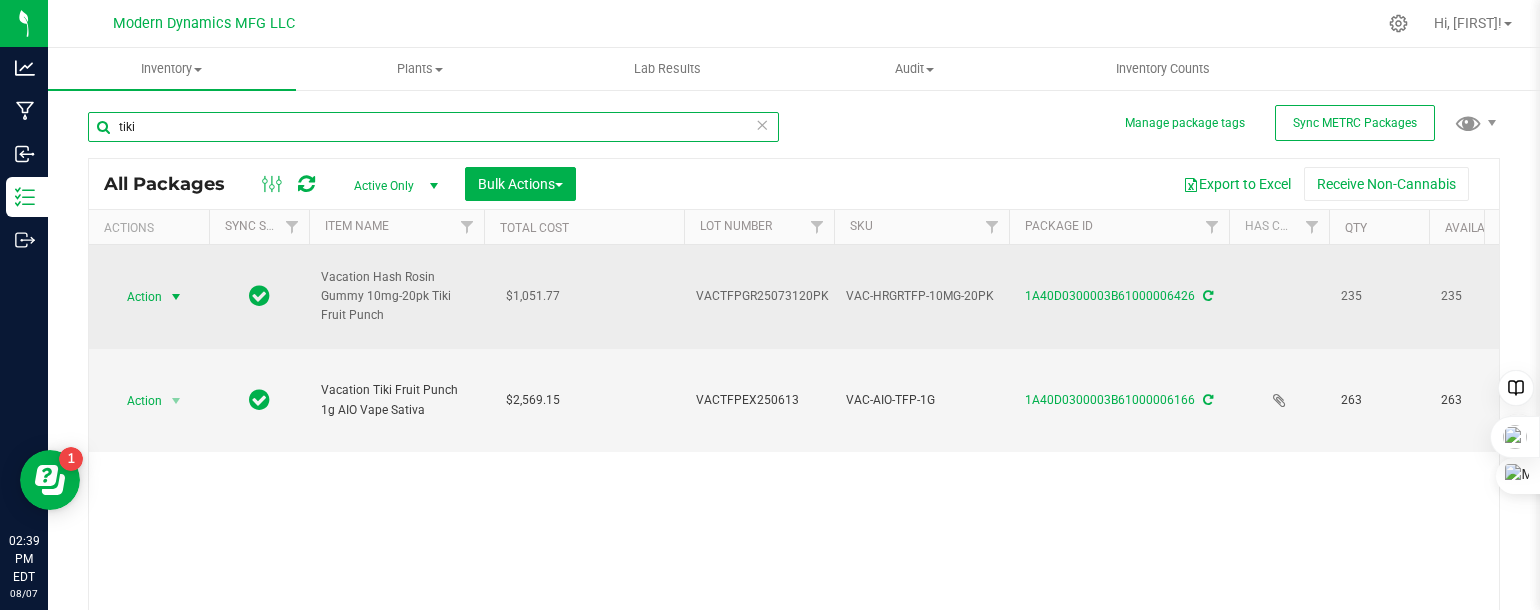 type on "tiki" 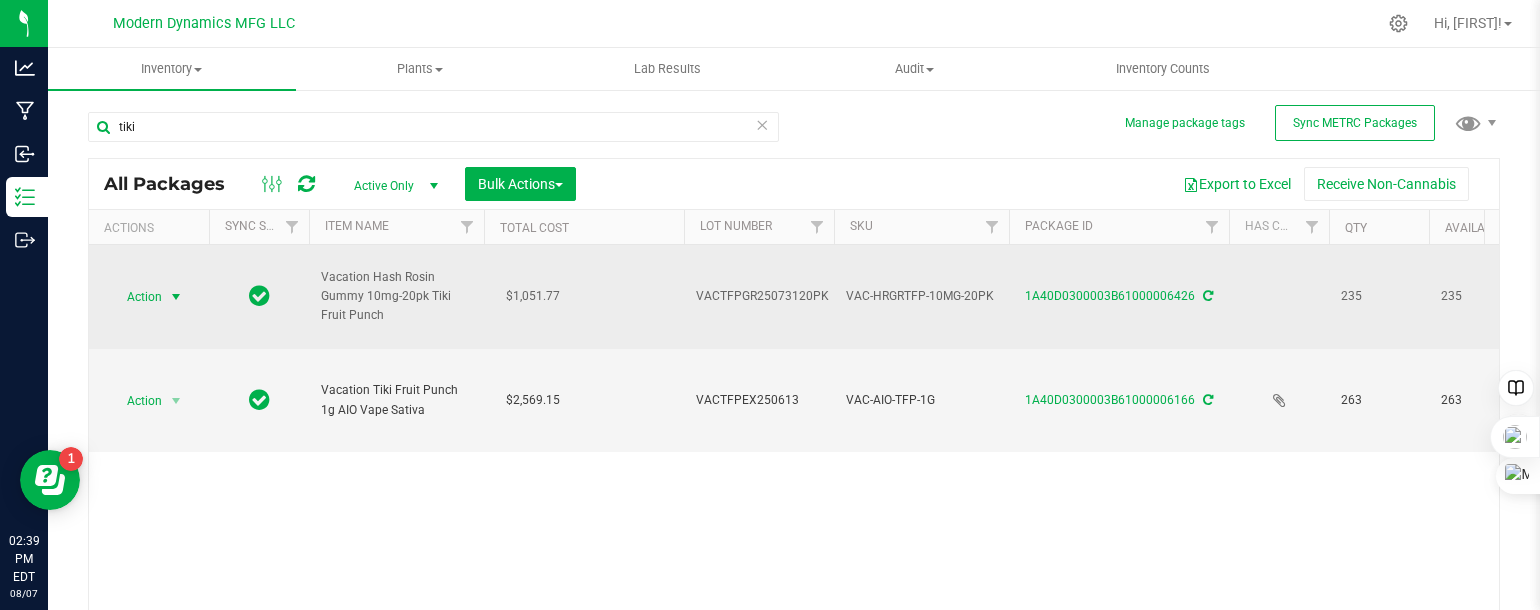 click at bounding box center (176, 297) 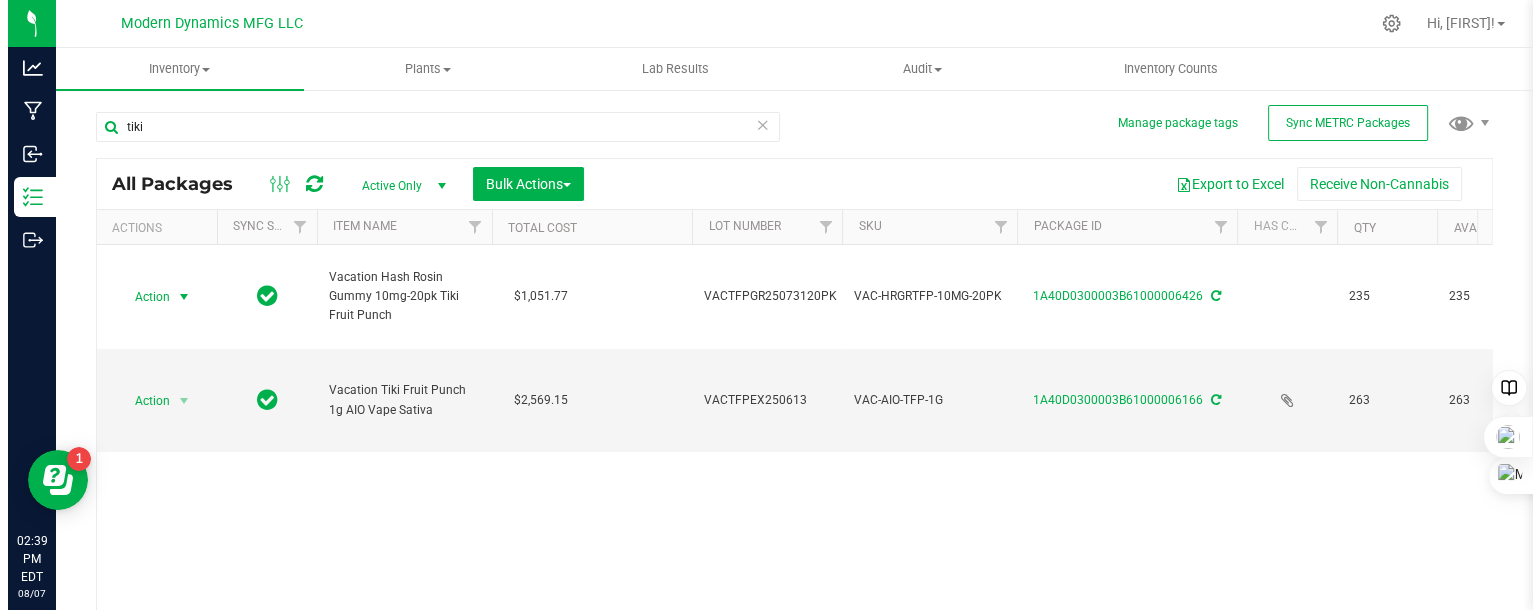 scroll, scrollTop: 0, scrollLeft: 0, axis: both 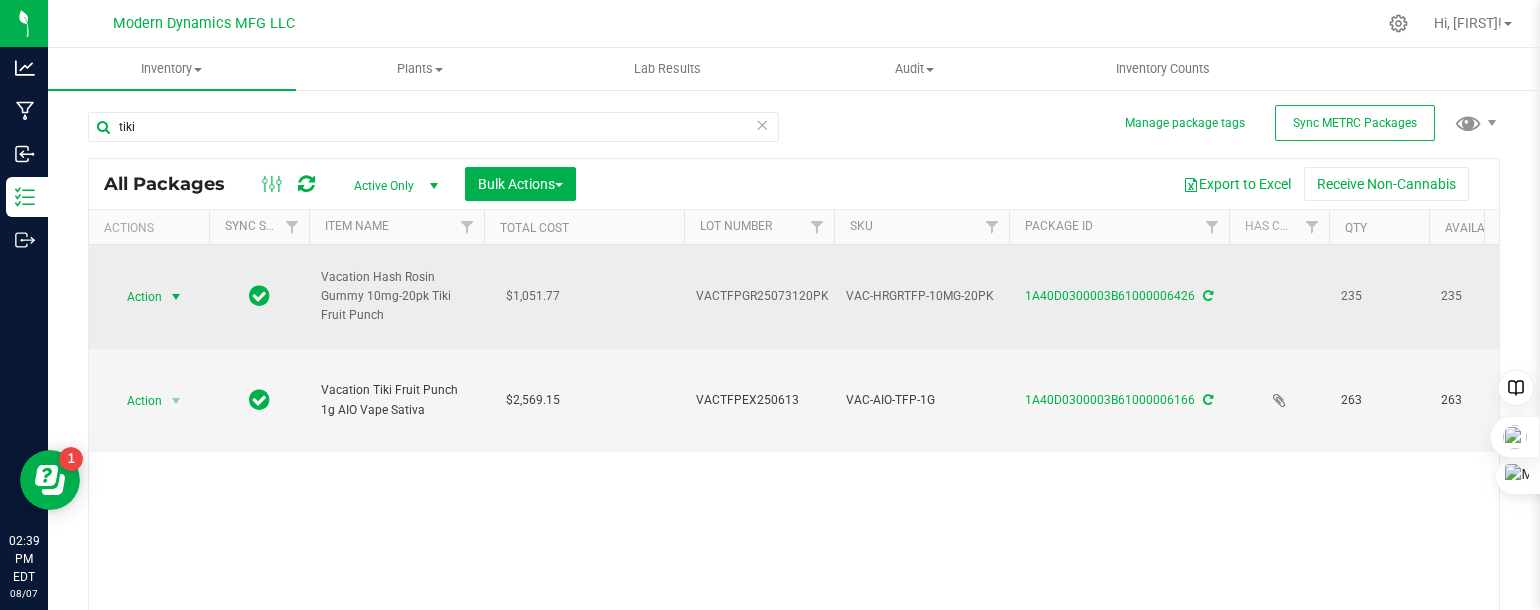 click at bounding box center (176, 297) 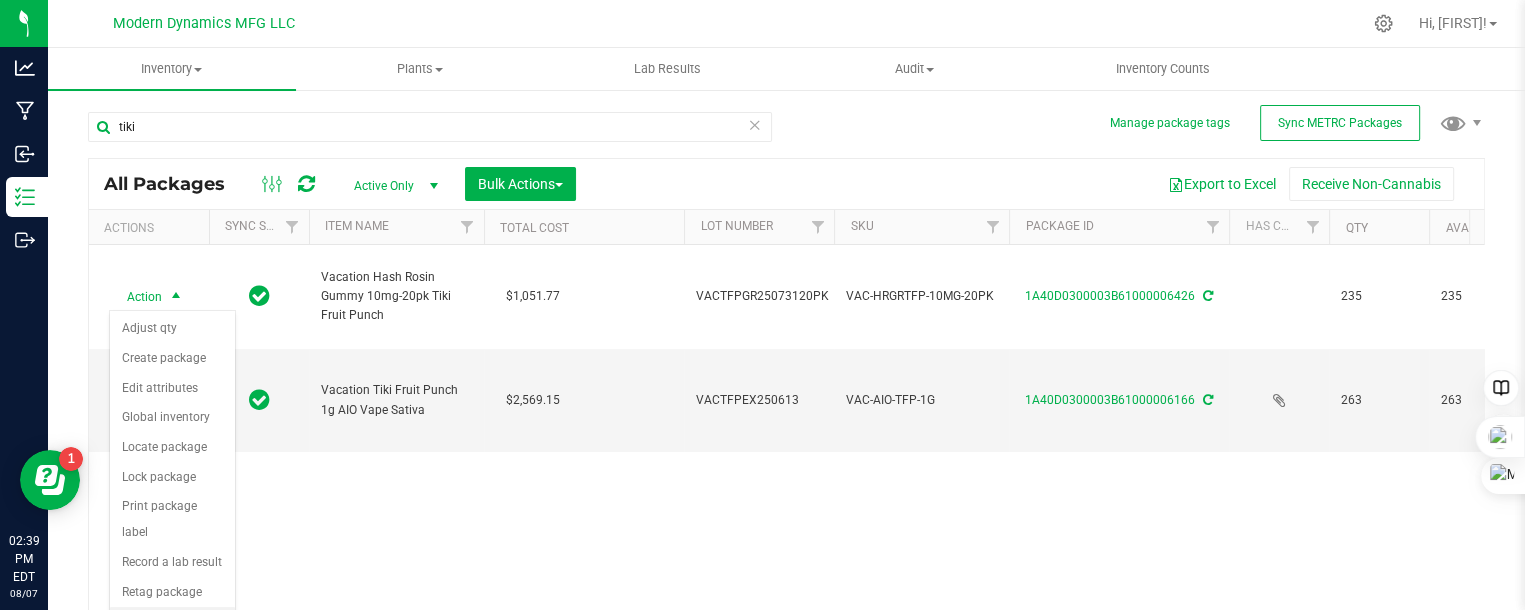 click on "See history" at bounding box center (172, 622) 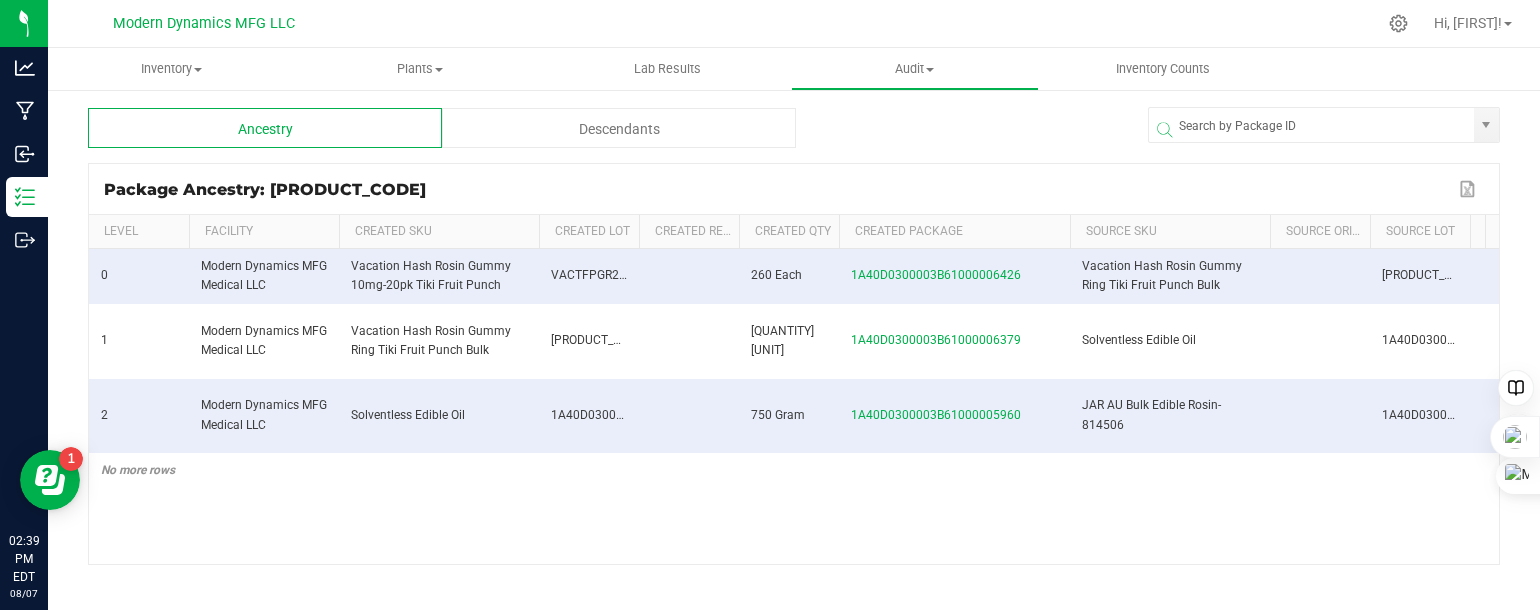 click at bounding box center [1067, 379] 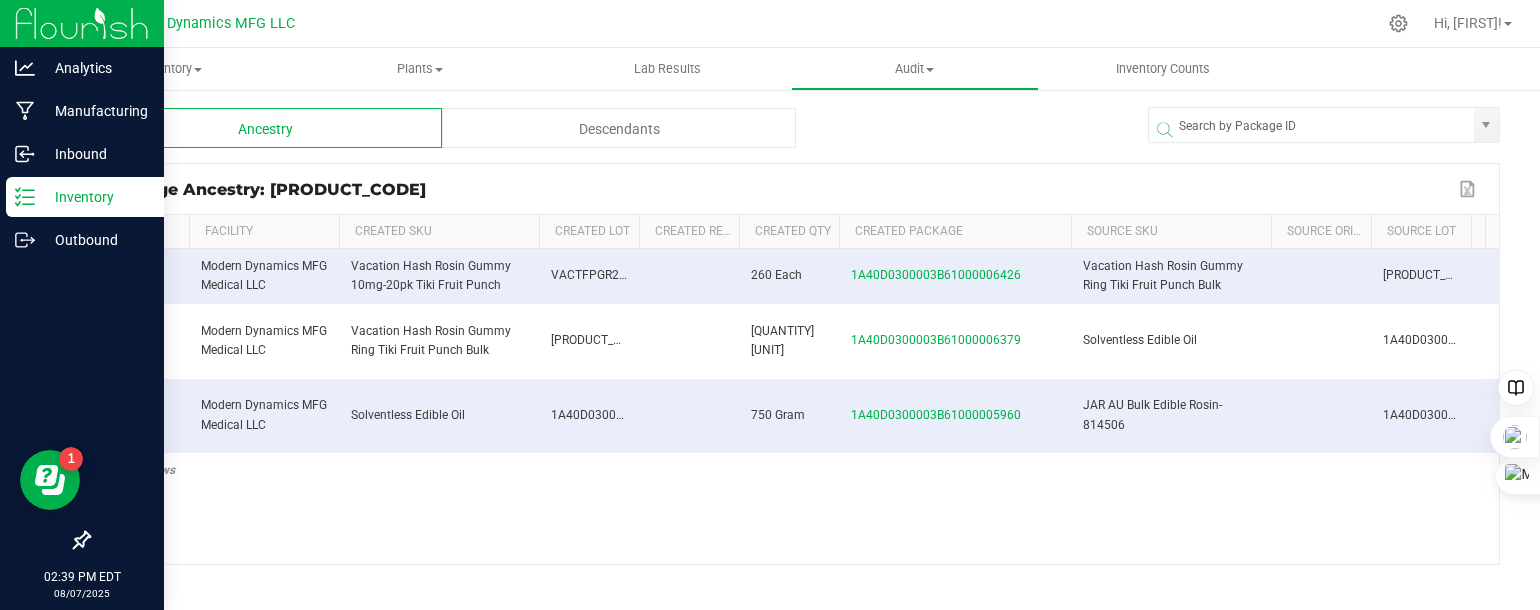 click on "Inventory" at bounding box center [85, 197] 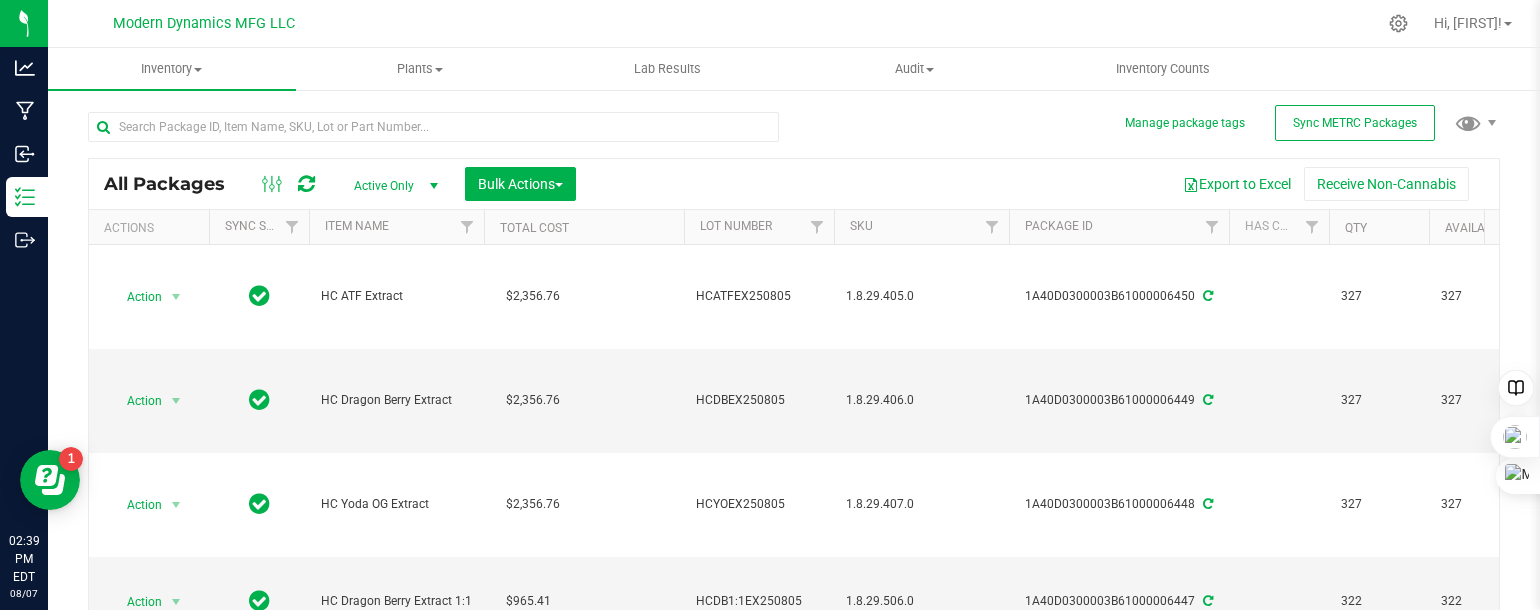 click at bounding box center (434, 186) 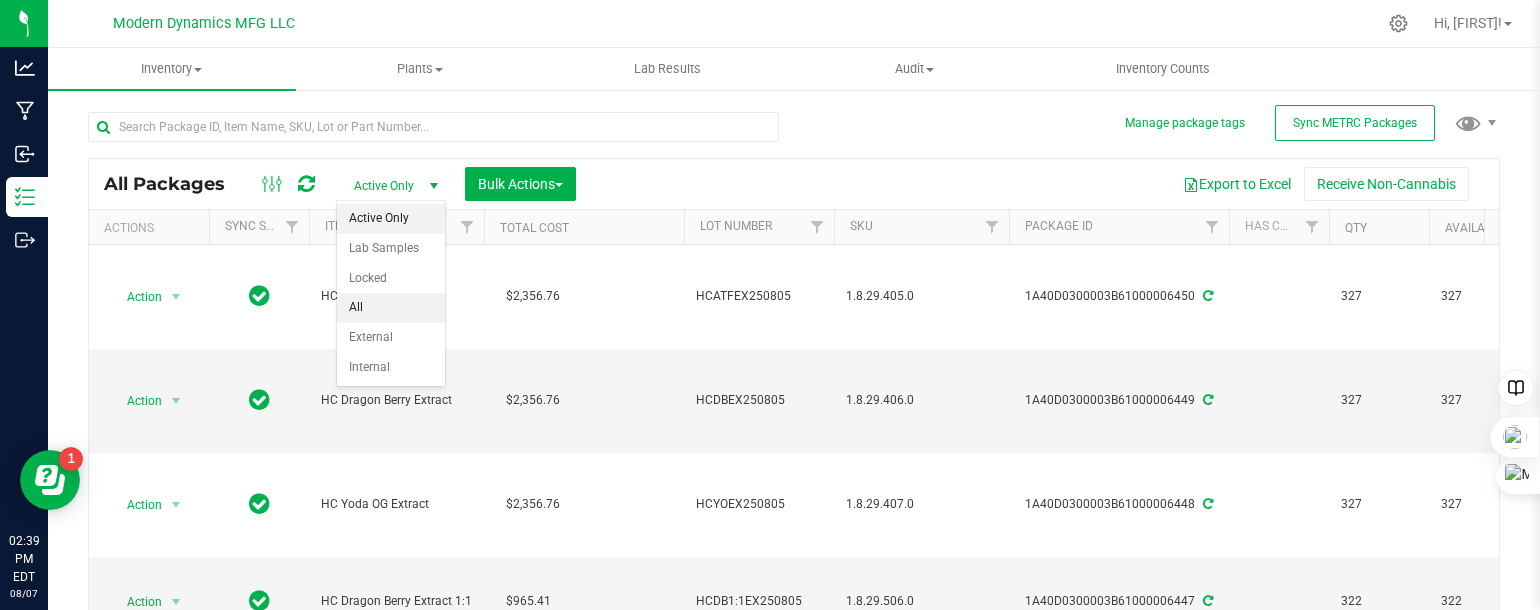 click on "All" at bounding box center [391, 308] 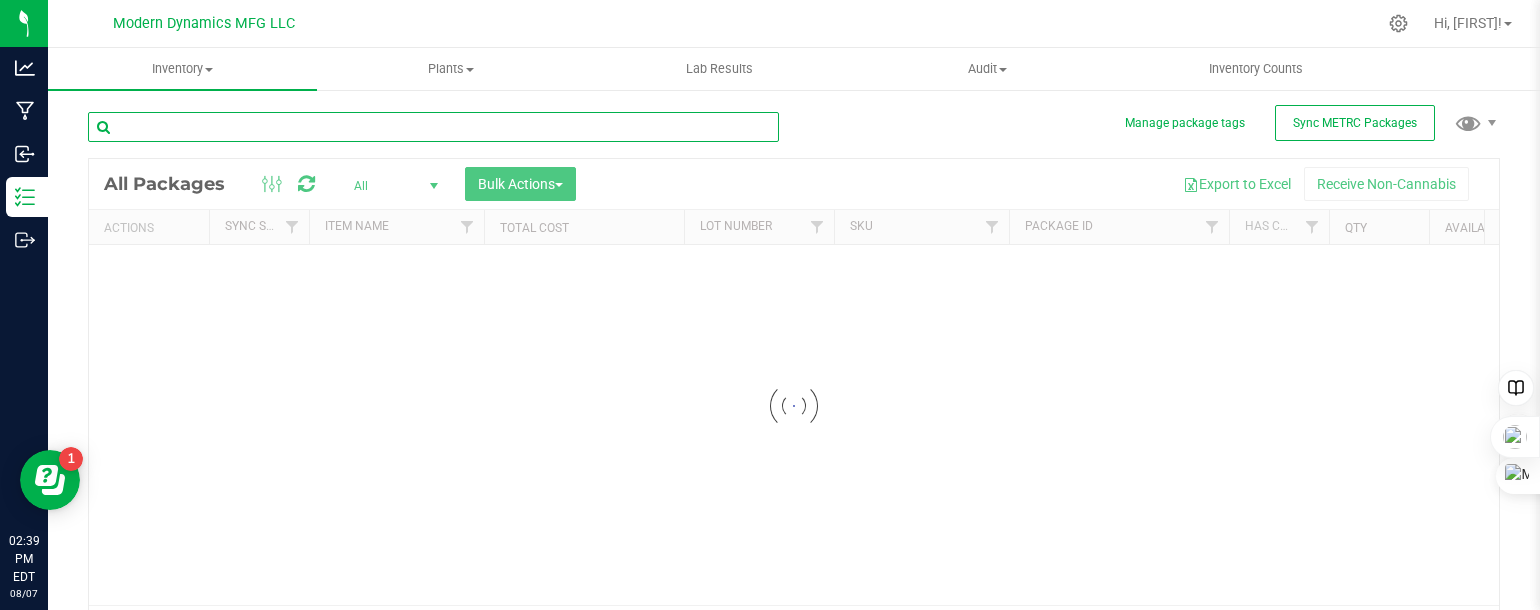 click at bounding box center (433, 127) 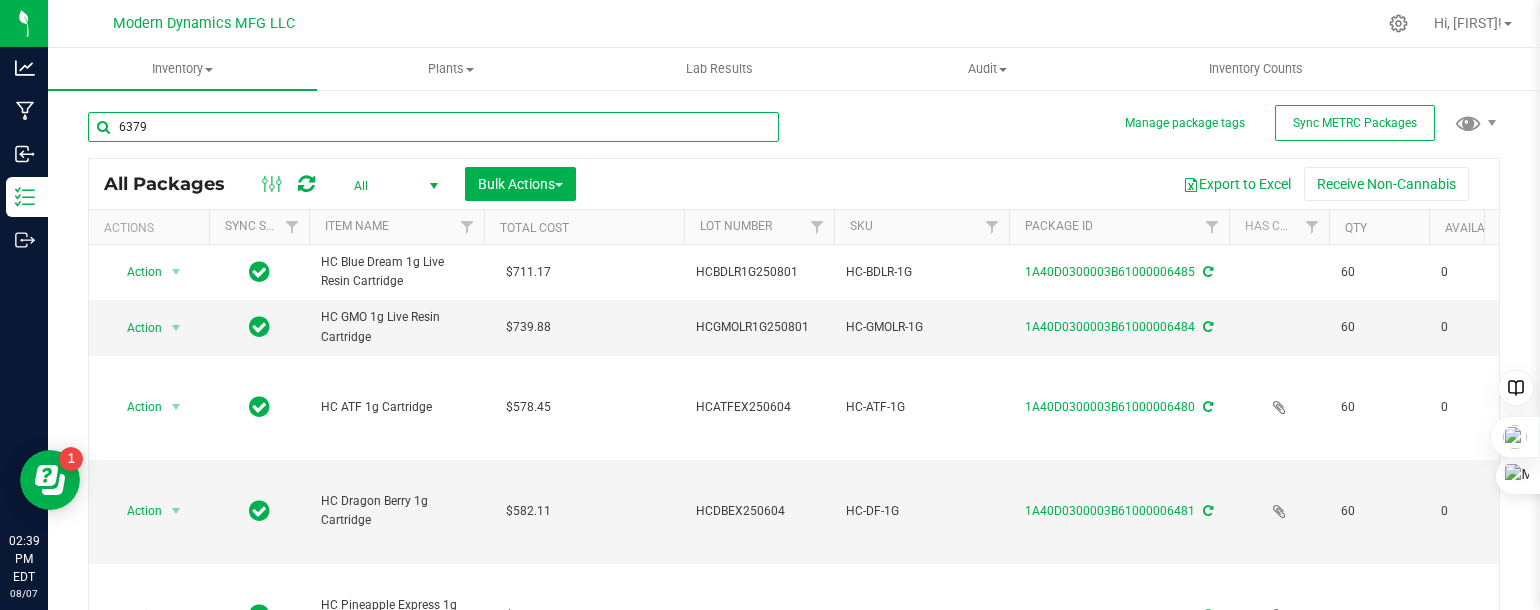 type on "6379" 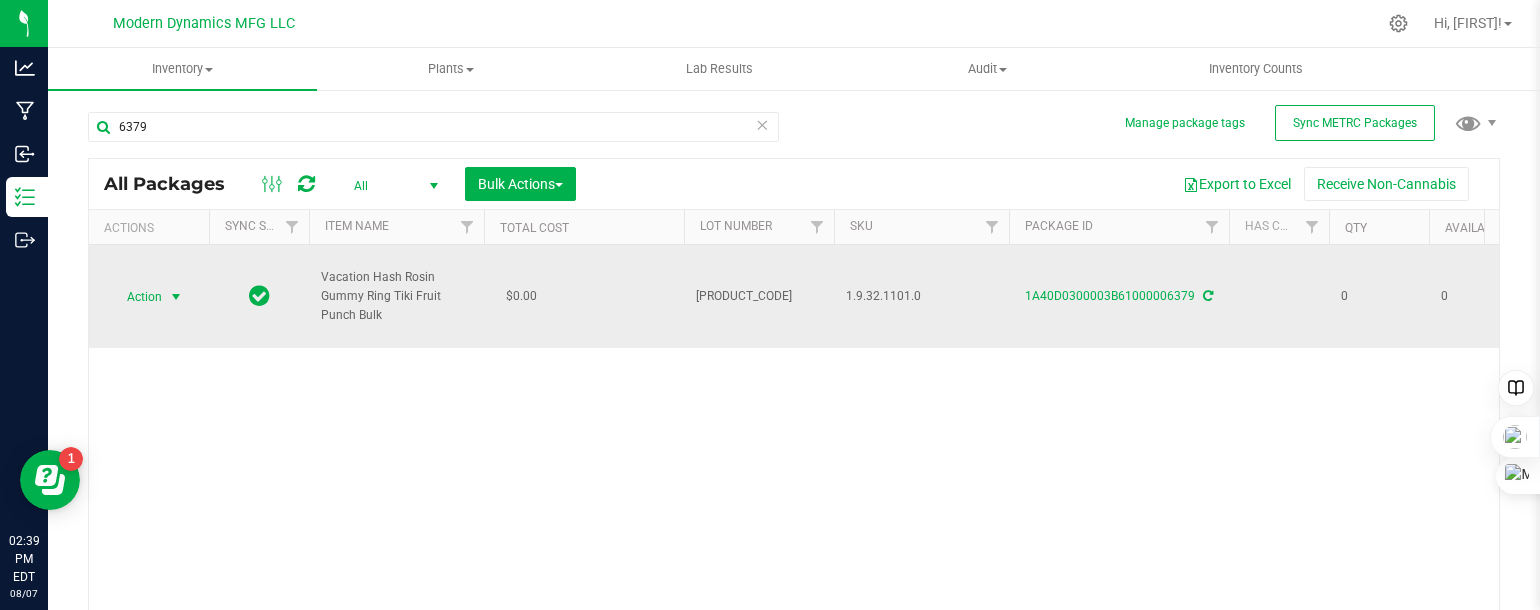 click at bounding box center (176, 297) 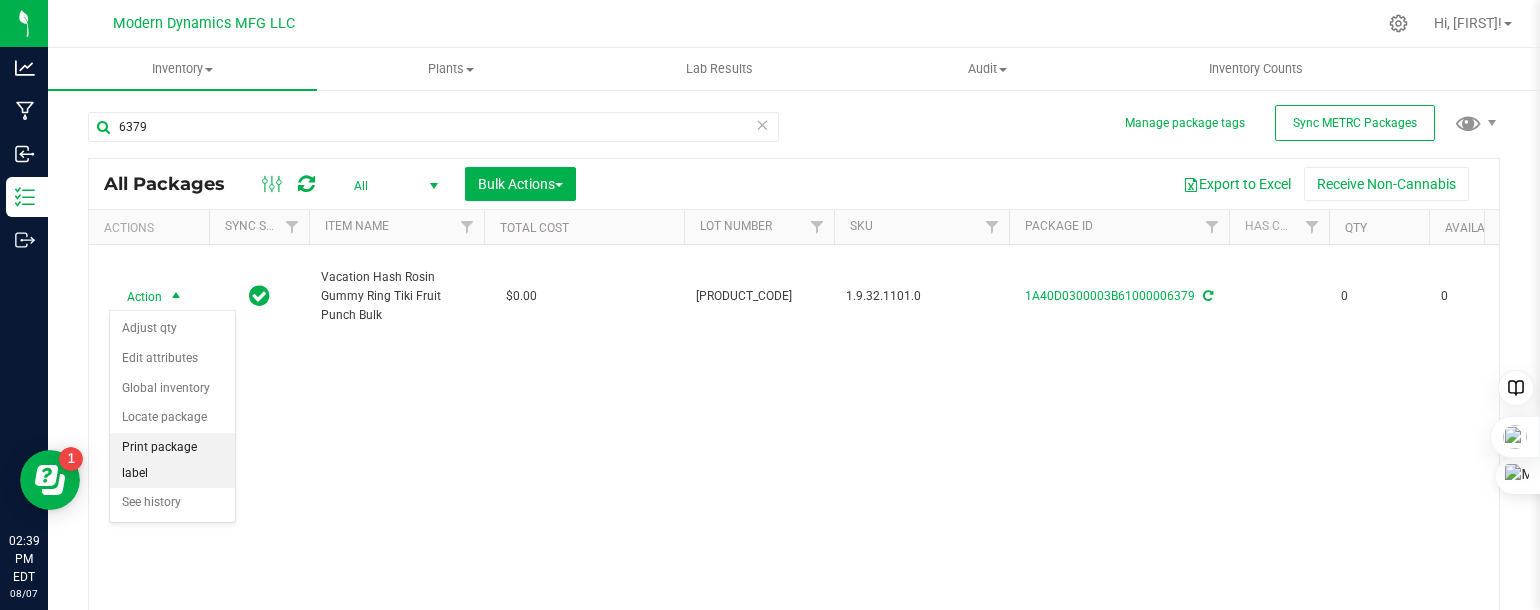 click on "Print package label" at bounding box center (172, 460) 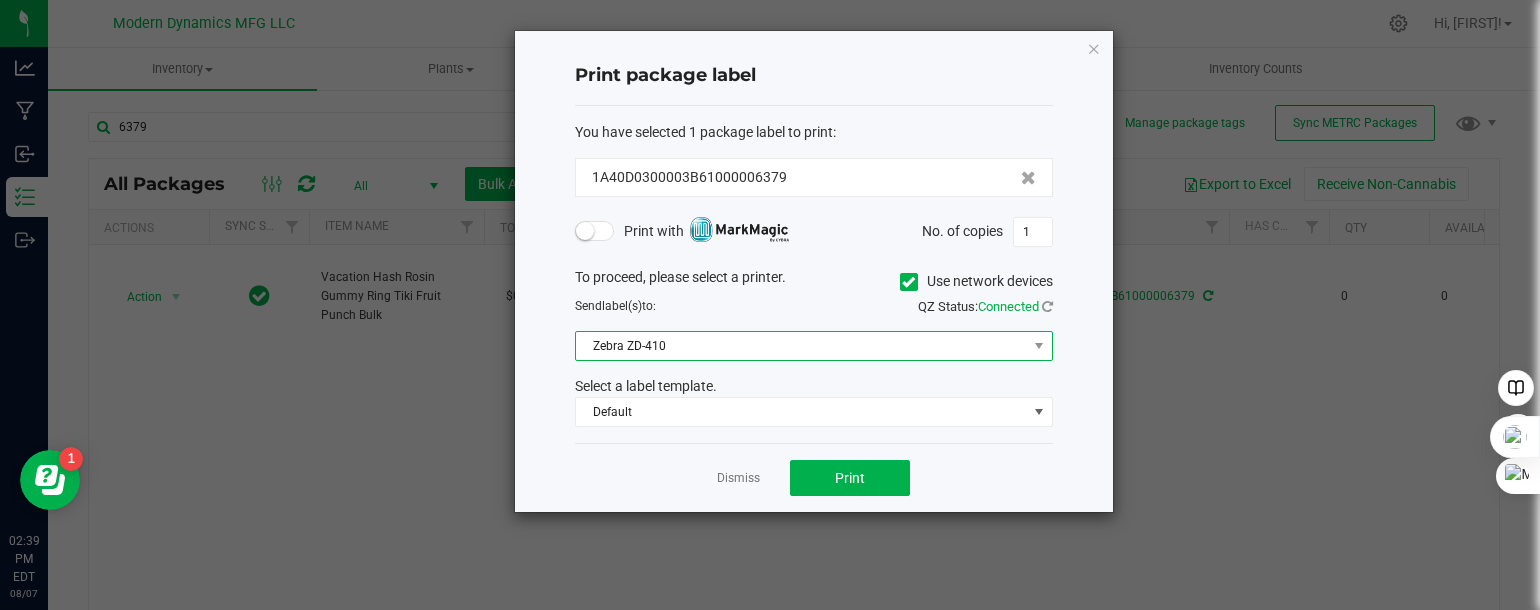click on "Zebra ZD-410" at bounding box center (801, 346) 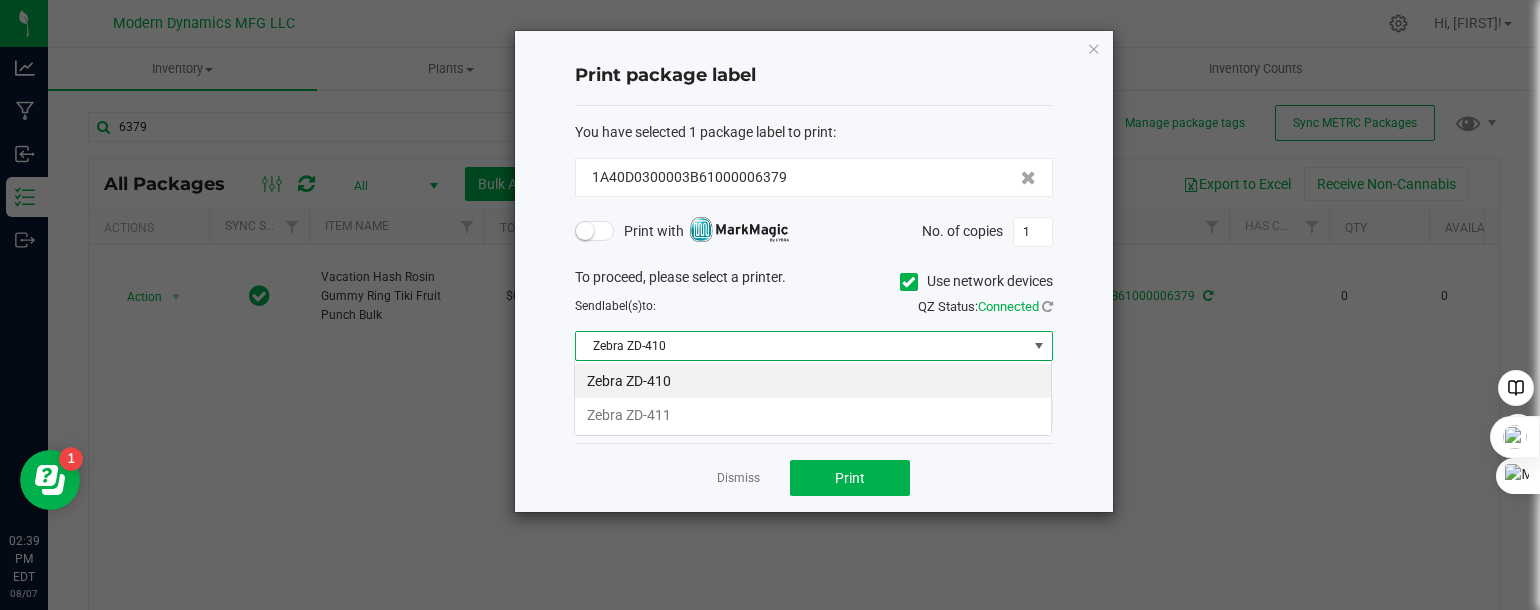 scroll, scrollTop: 99970, scrollLeft: 99521, axis: both 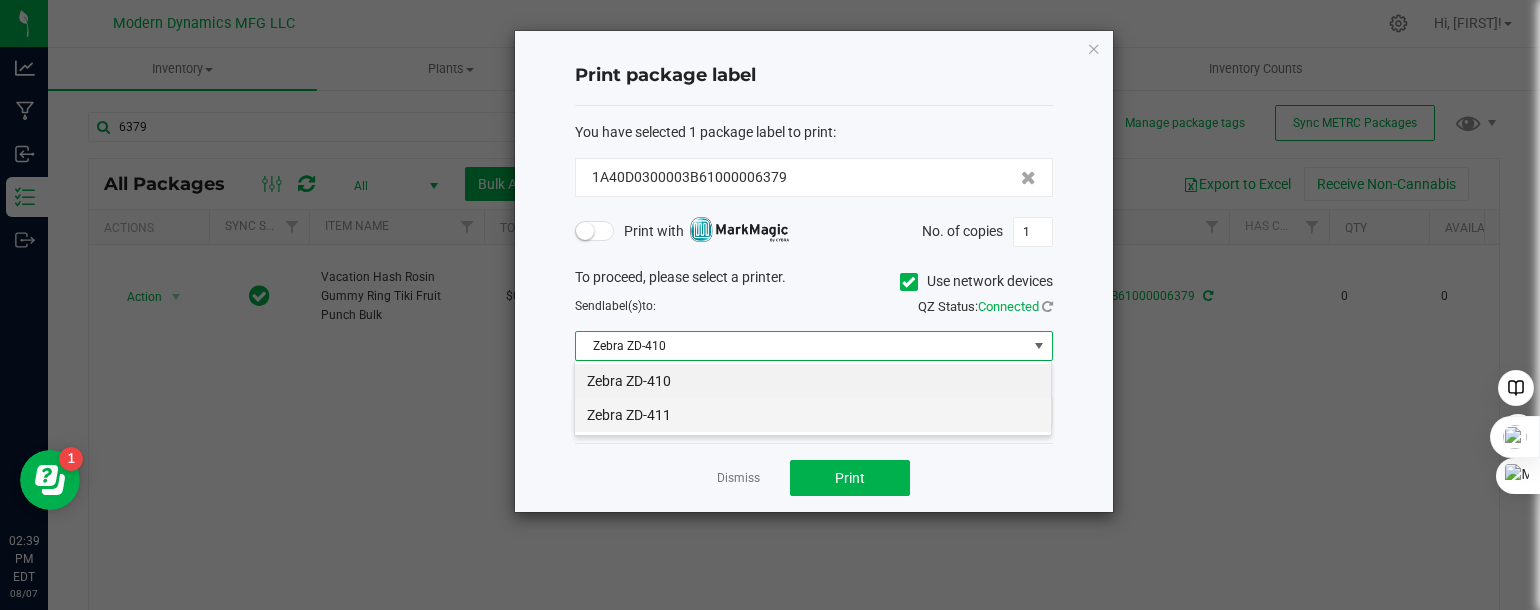 click on "Zebra ZD-411" at bounding box center [813, 415] 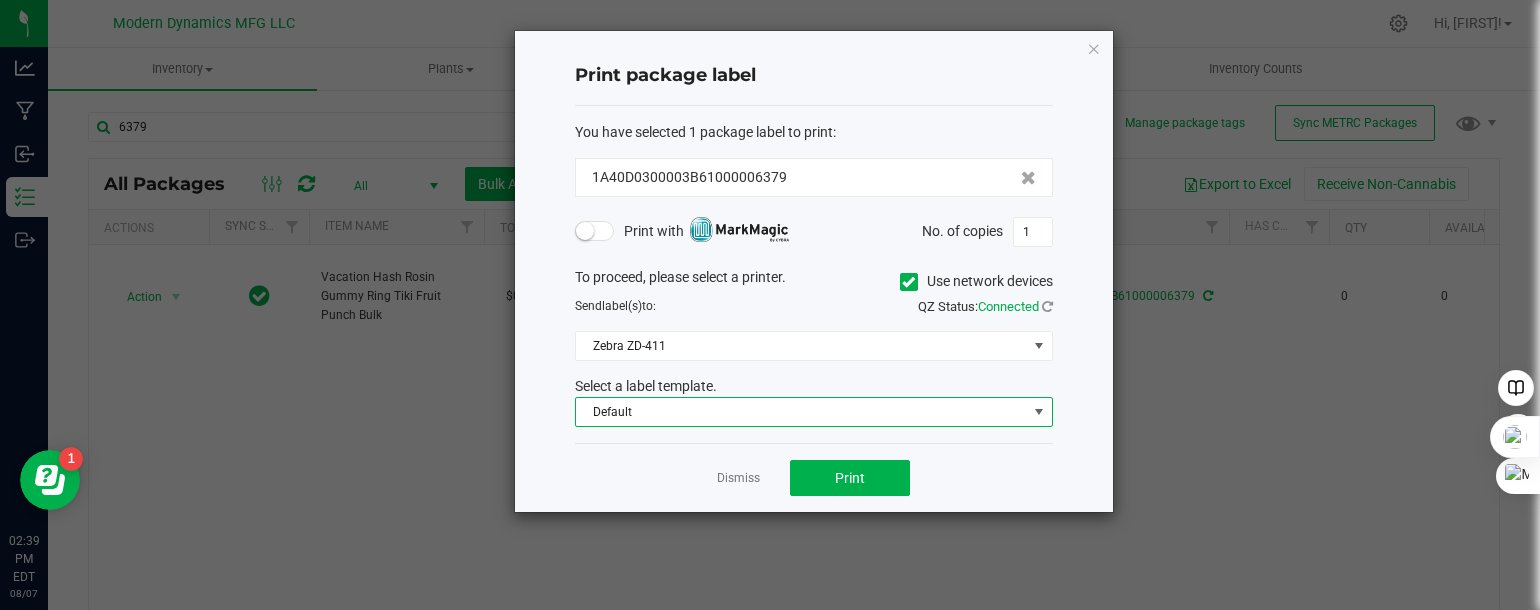 click on "Default" at bounding box center [801, 412] 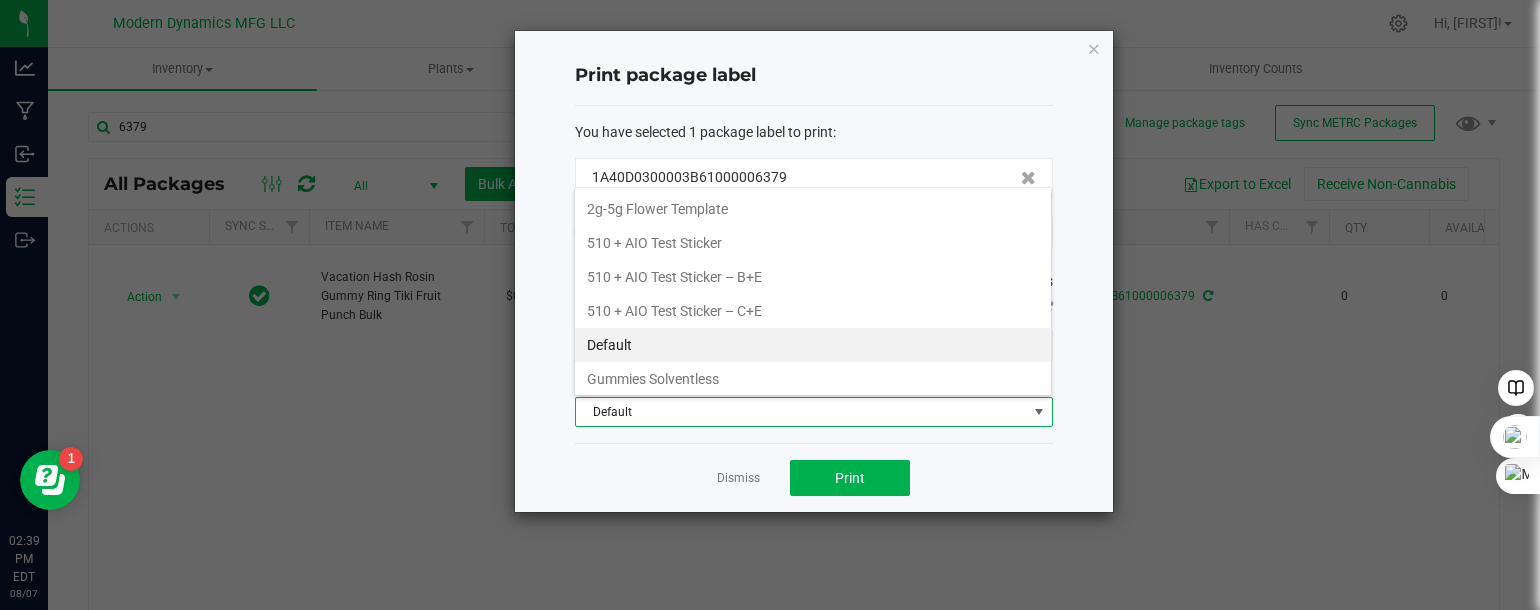 scroll, scrollTop: 99970, scrollLeft: 99521, axis: both 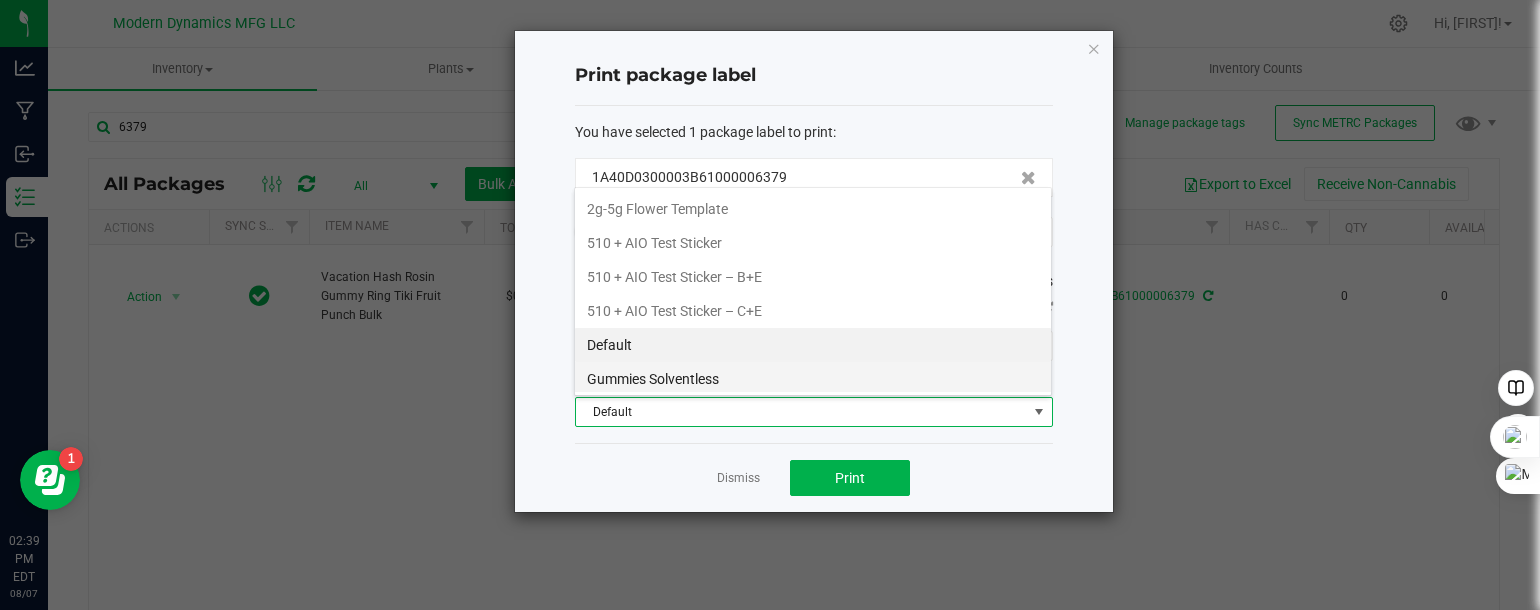 click on "Gummies Solventless" at bounding box center (813, 379) 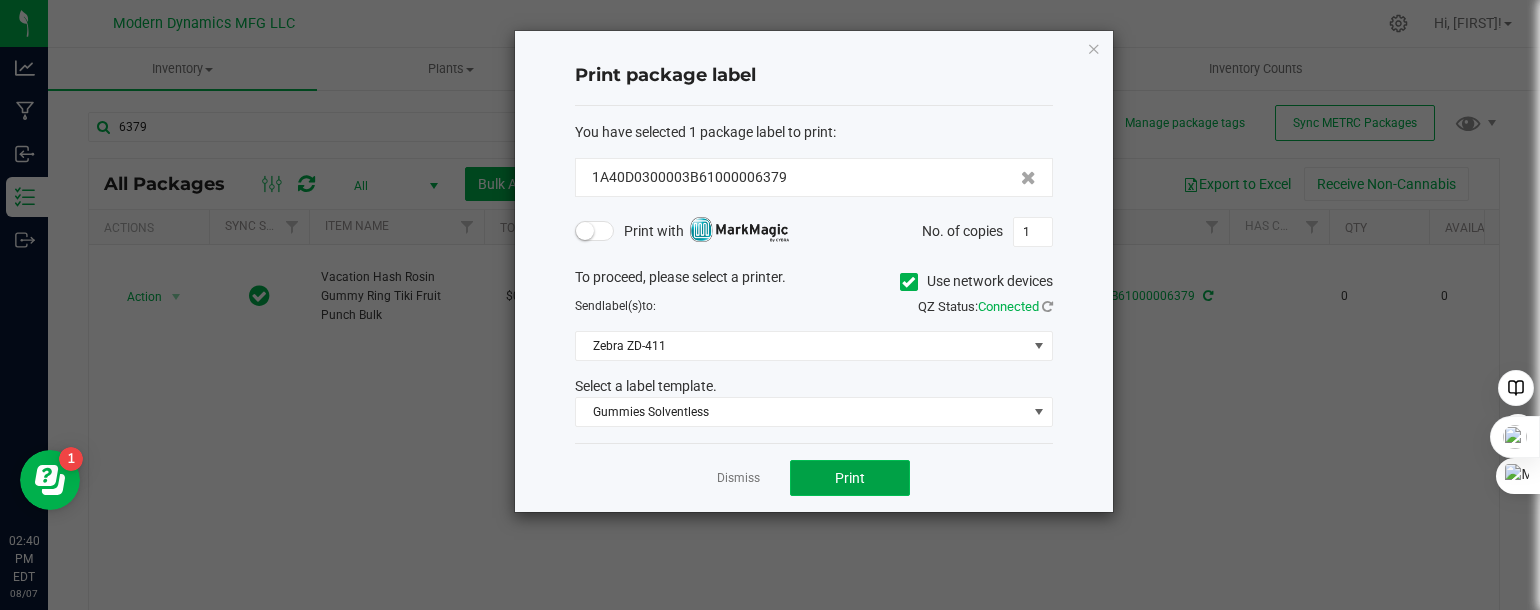click on "Print" 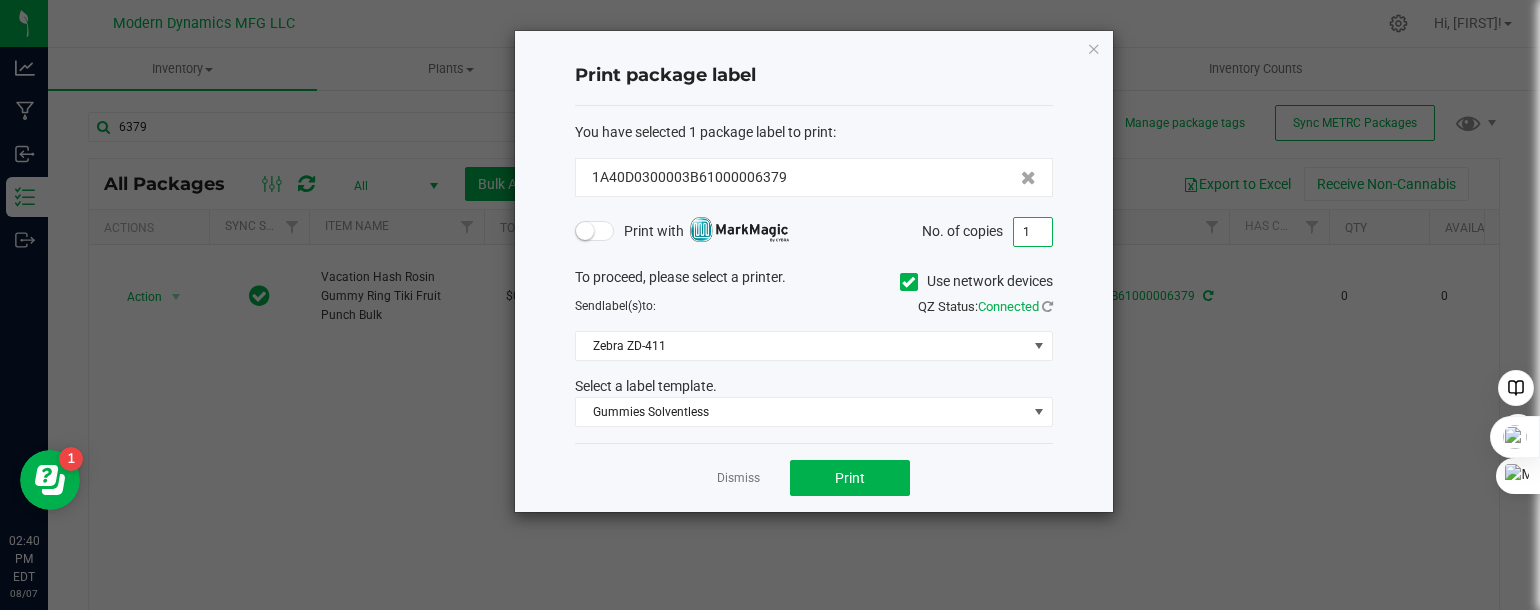 click on "1" at bounding box center [1033, 232] 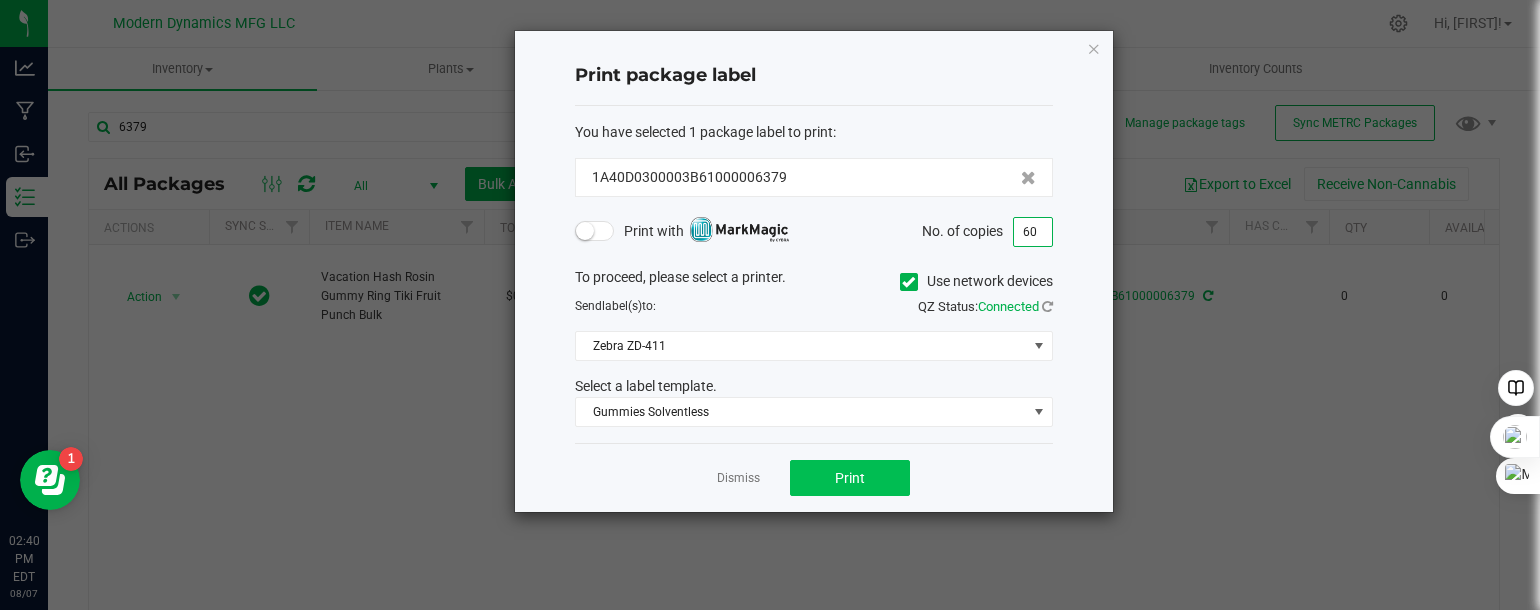 type on "60" 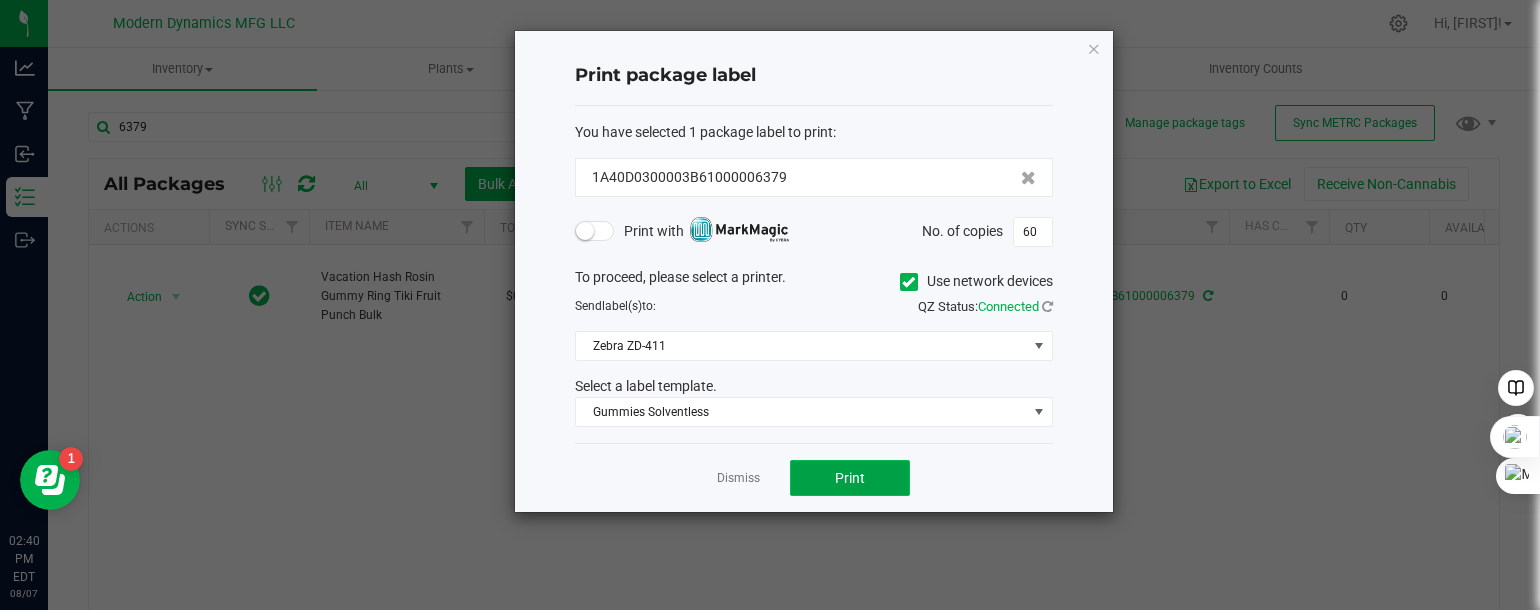 click on "Print" 